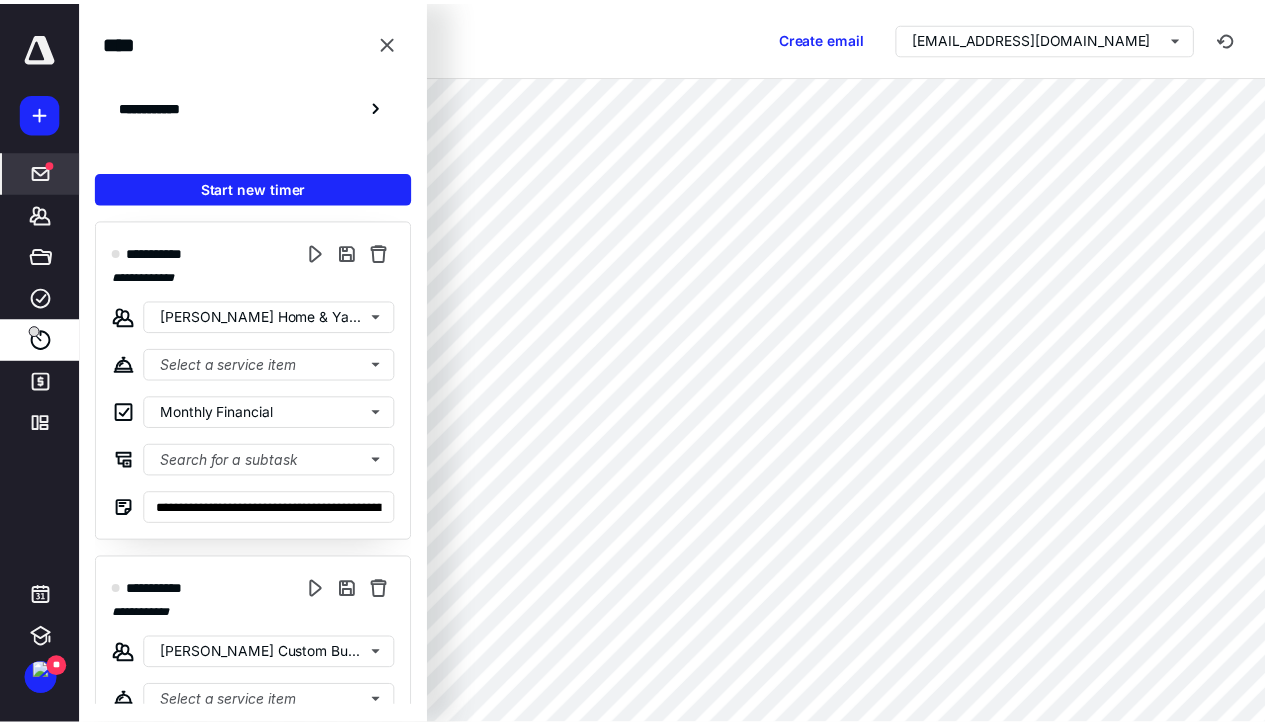 scroll, scrollTop: 0, scrollLeft: 0, axis: both 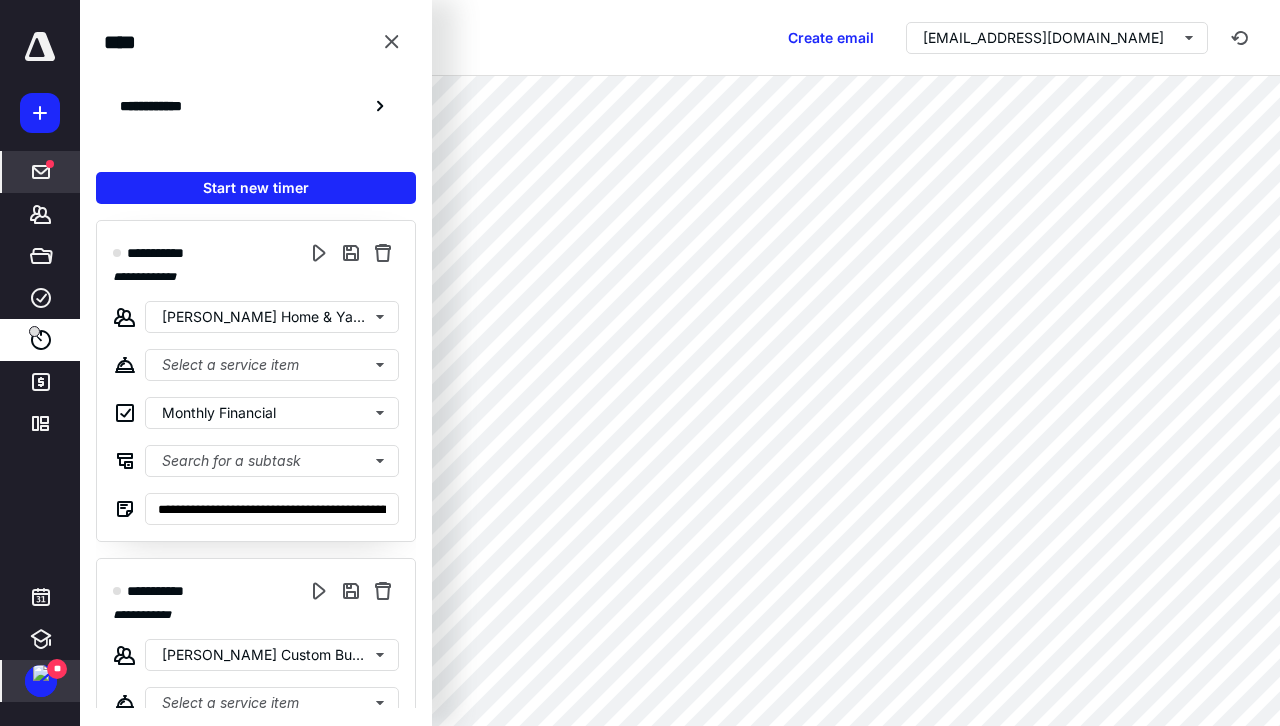 click at bounding box center (41, 673) 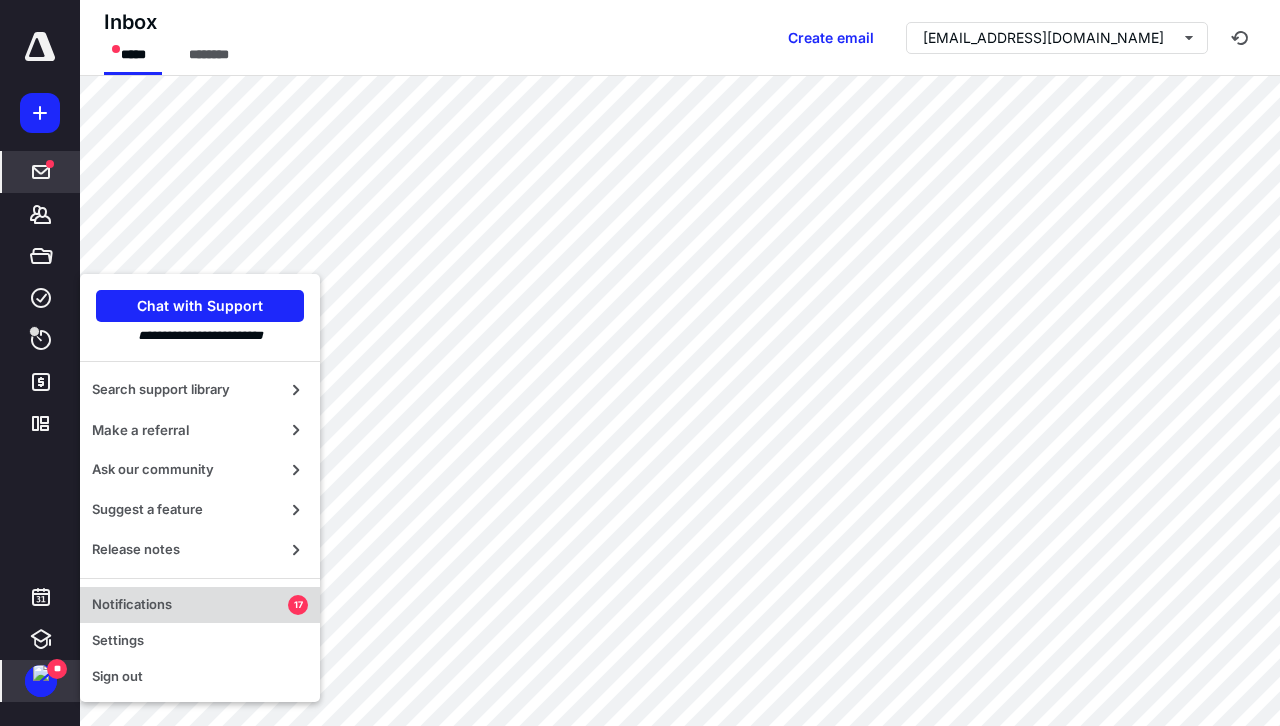 click on "Notifications" at bounding box center [190, 605] 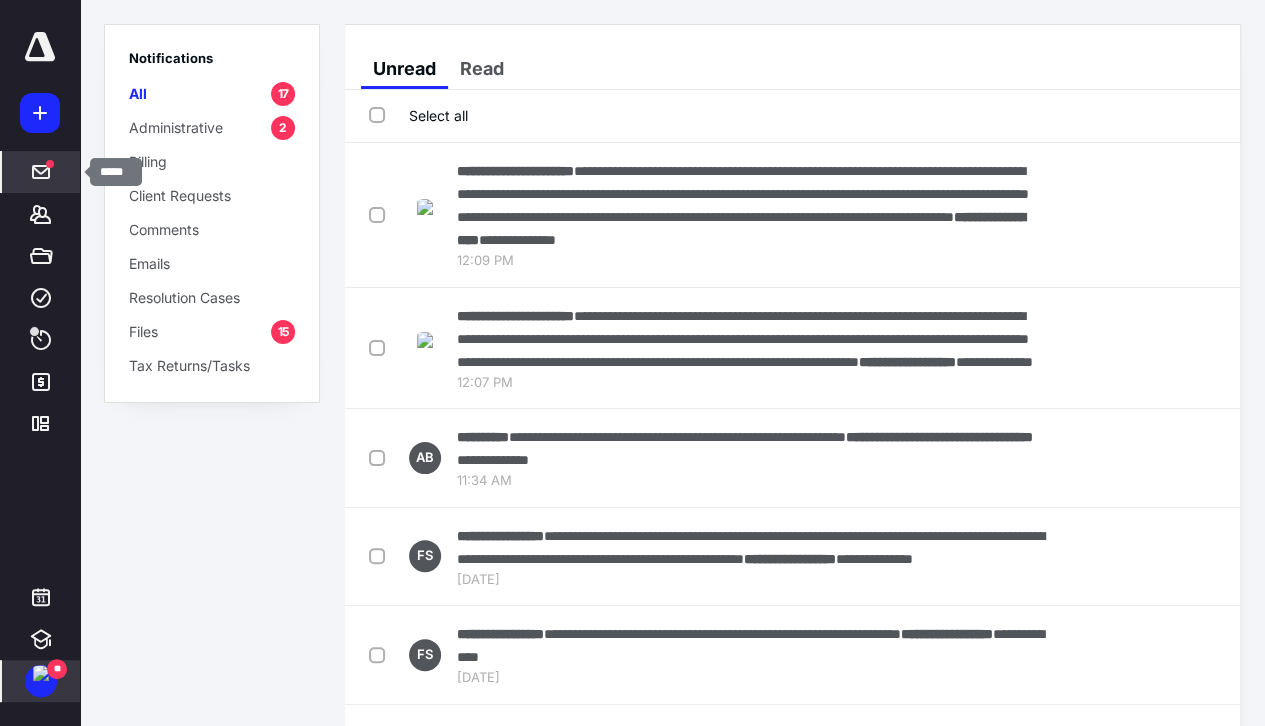 click 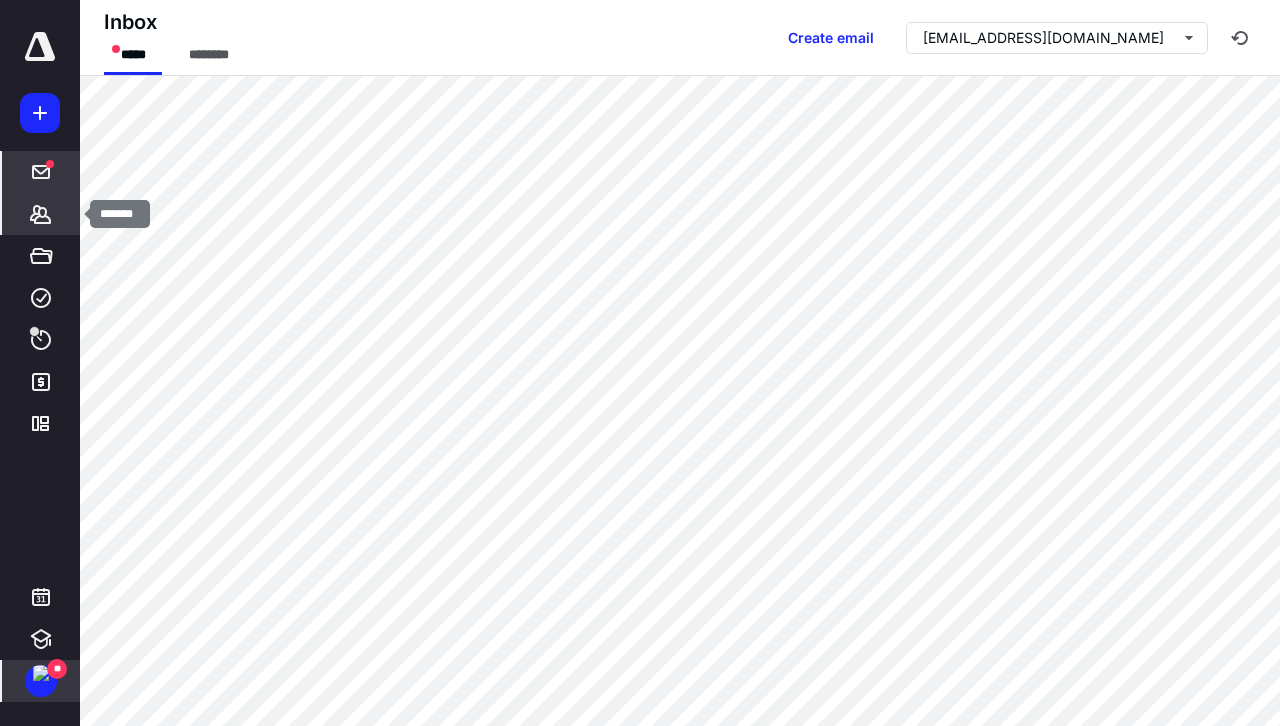 click on "*******" at bounding box center (41, 214) 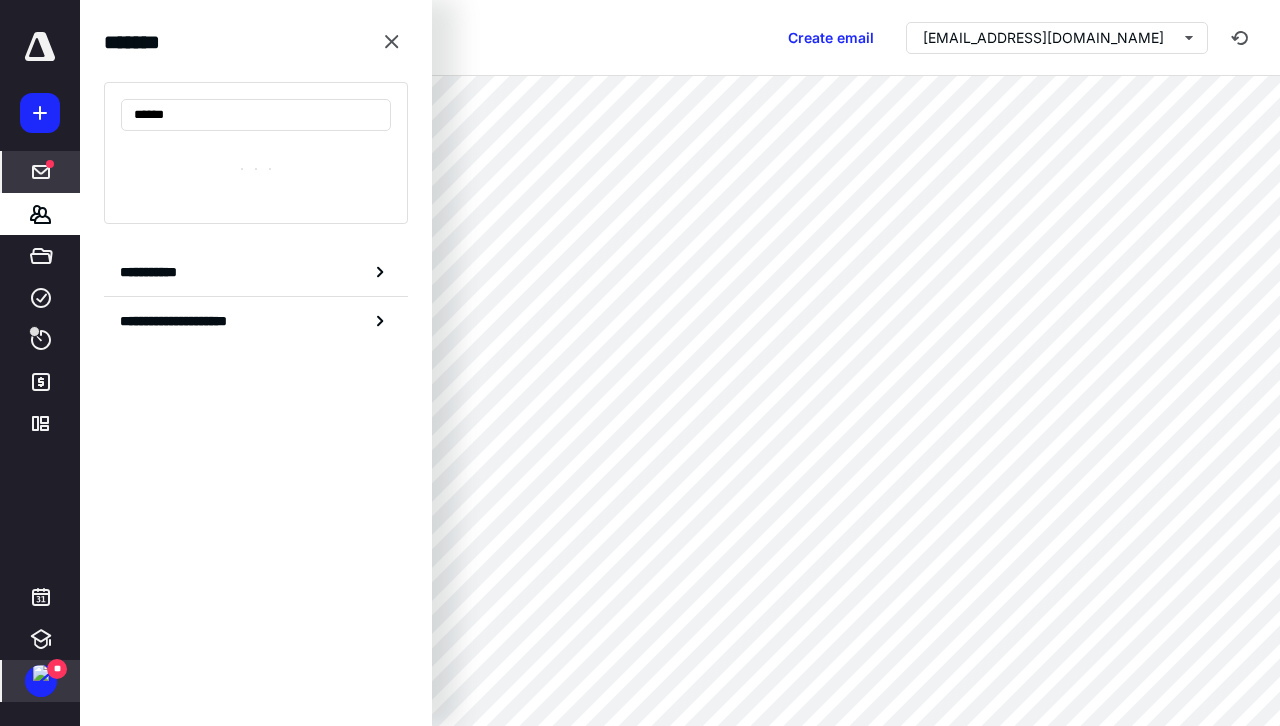 type on "*******" 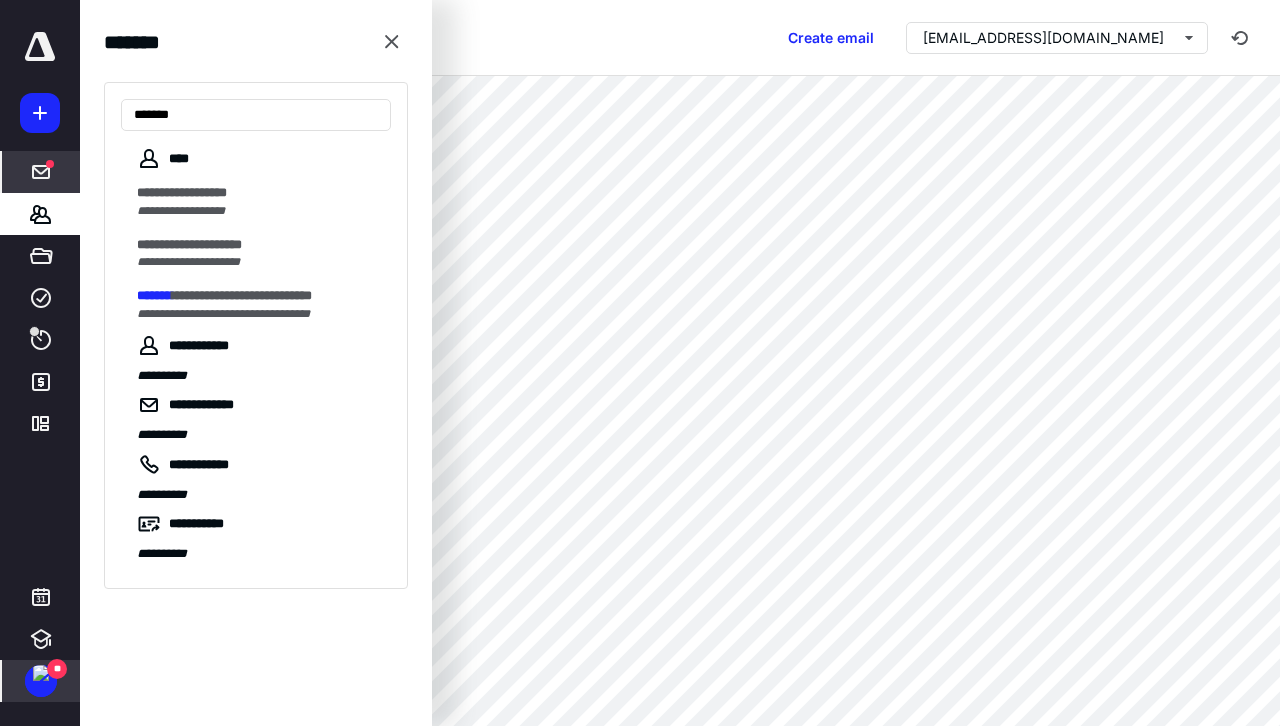 click on "**********" at bounding box center [242, 295] 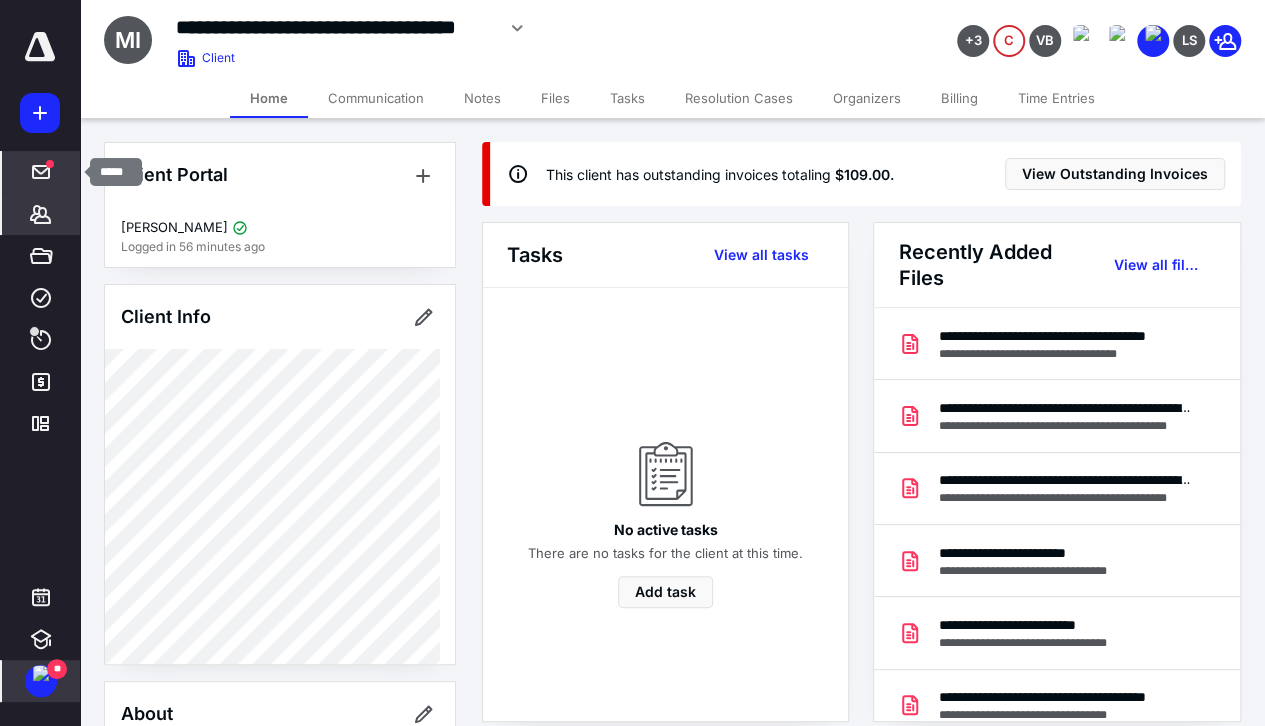 click at bounding box center [41, 172] 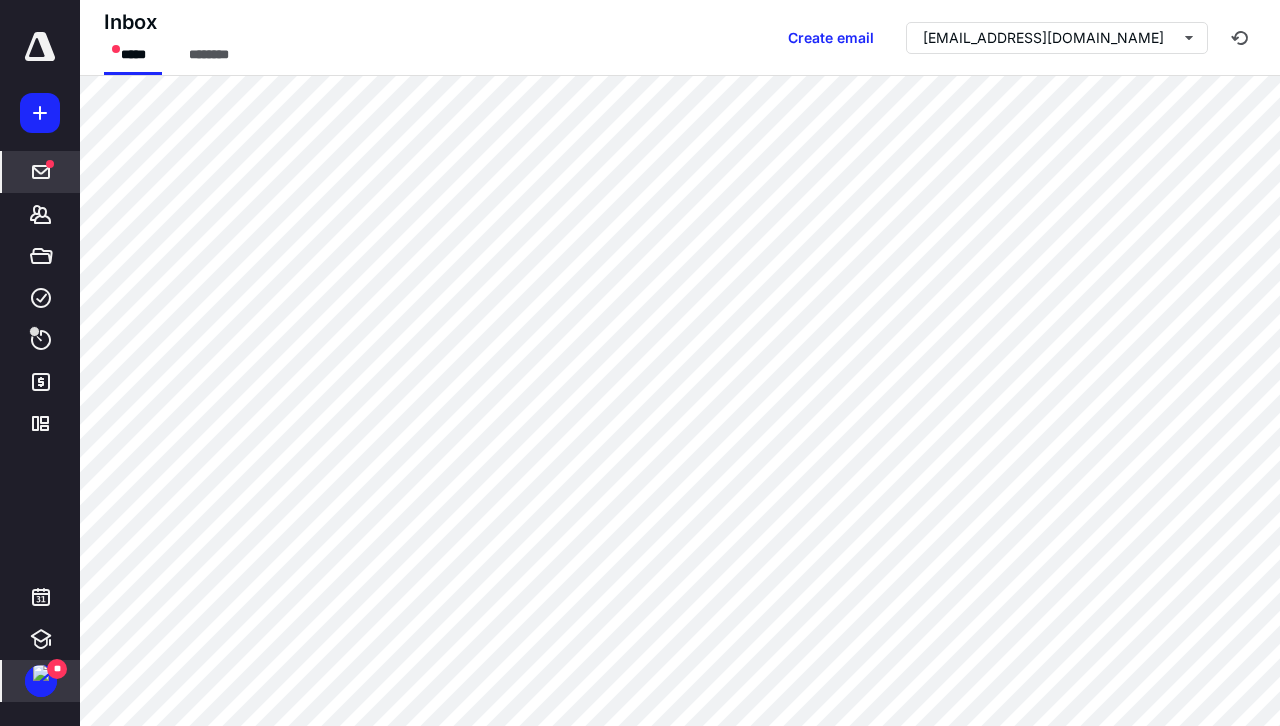 click at bounding box center (41, 172) 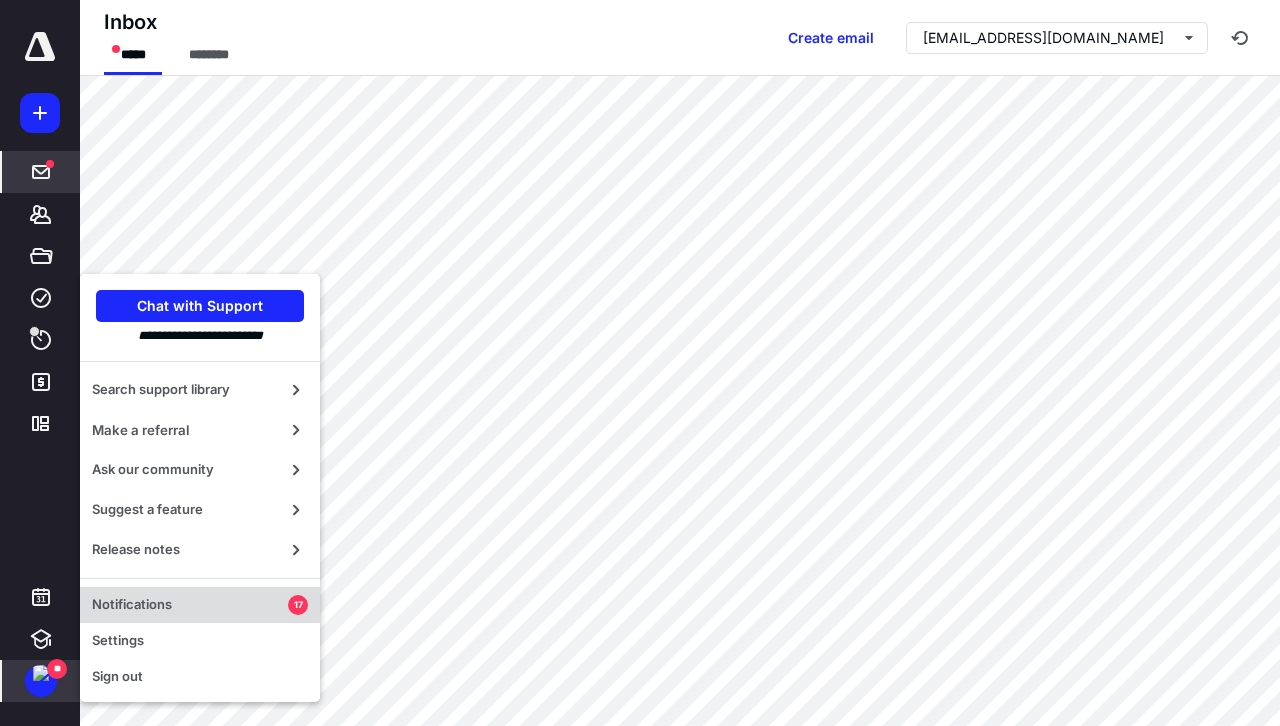 click on "Notifications" at bounding box center [190, 605] 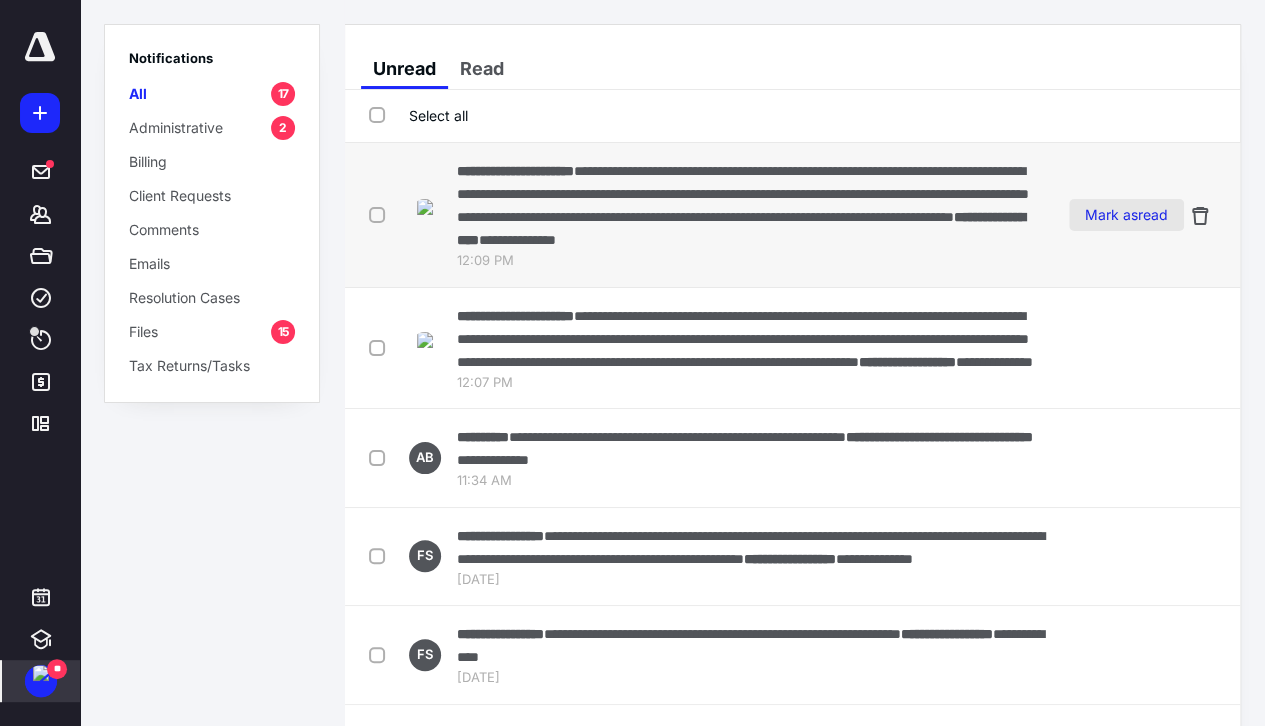 click on "Mark as  read" at bounding box center (1126, 215) 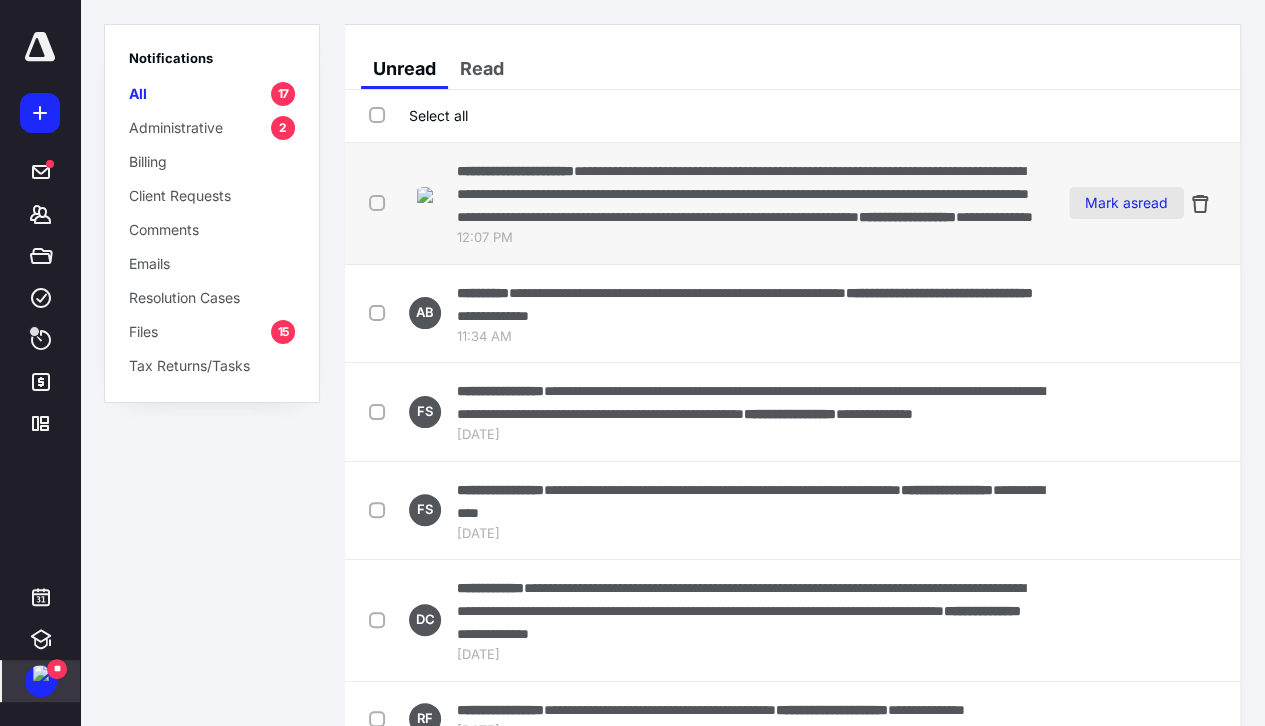 click on "Mark as  read" at bounding box center [1126, 203] 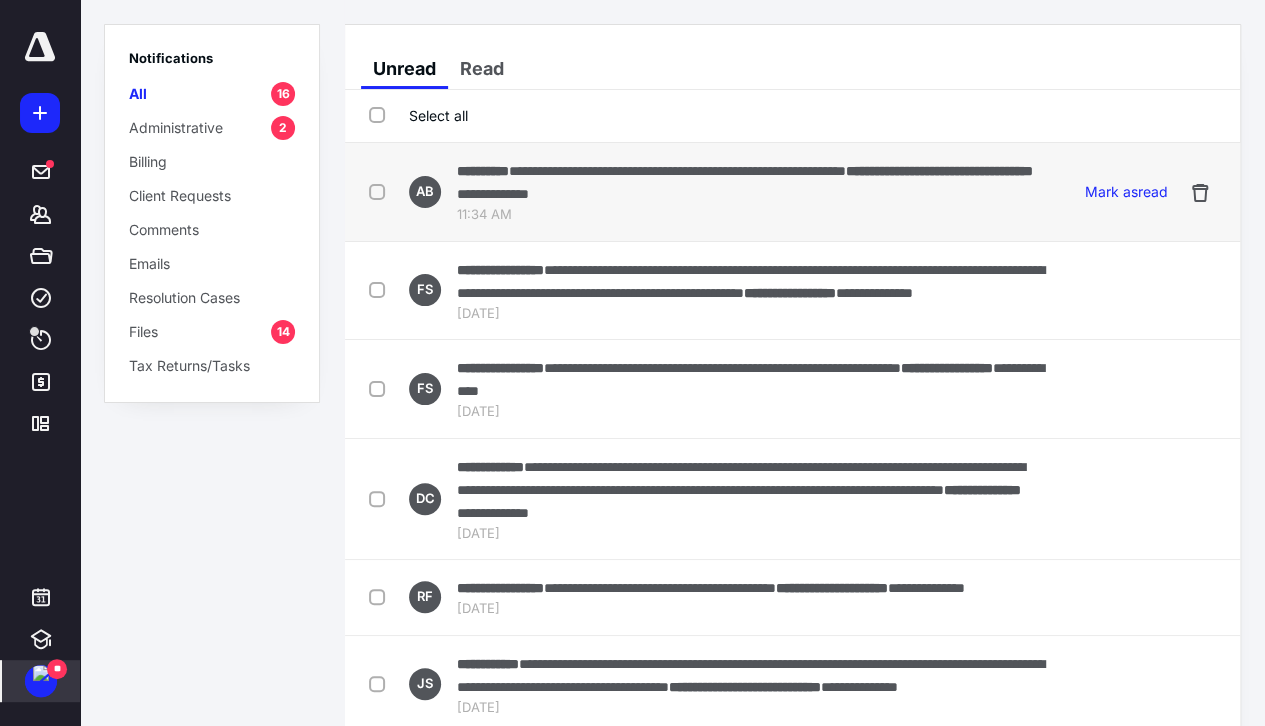 click on "**********" at bounding box center [751, 182] 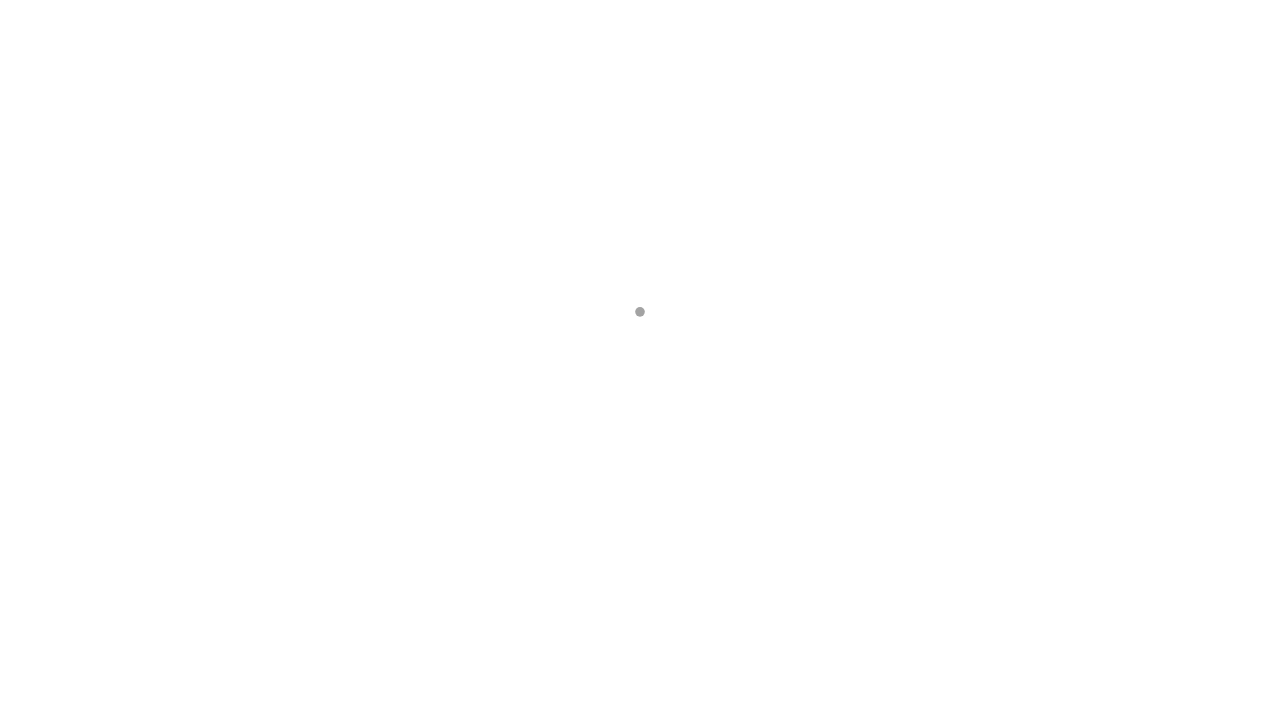 scroll, scrollTop: 0, scrollLeft: 0, axis: both 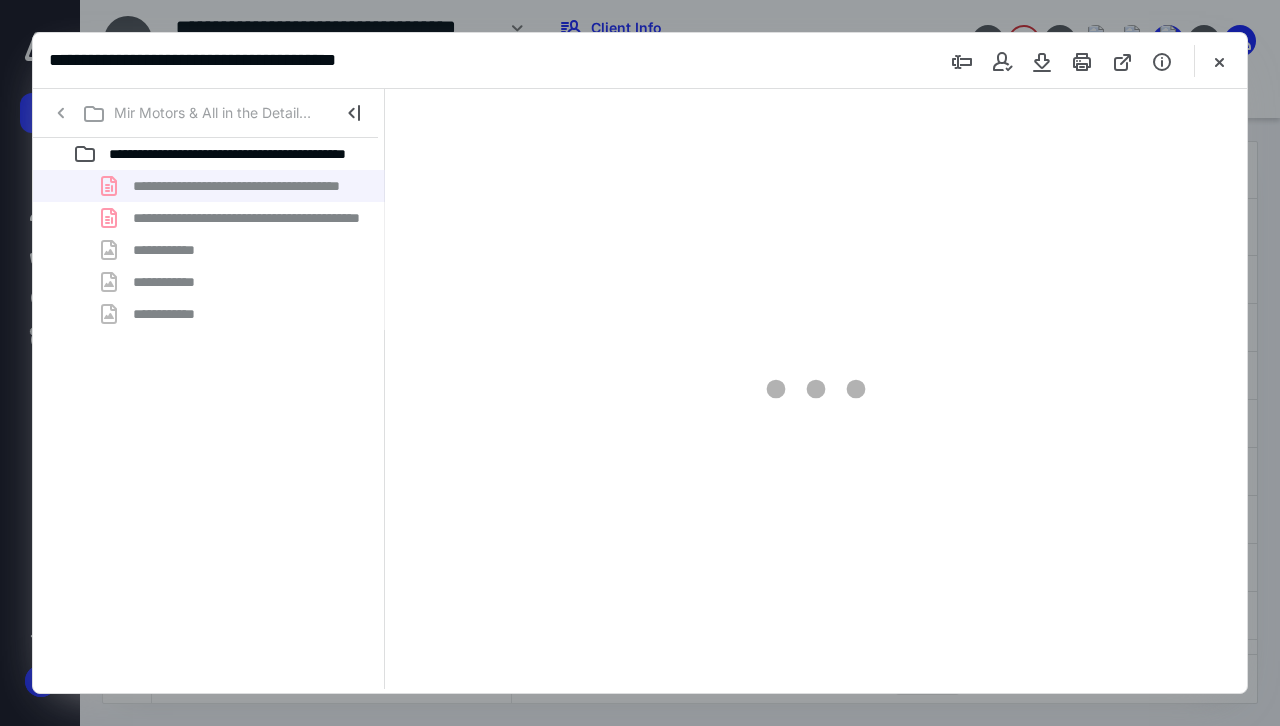 type on "50" 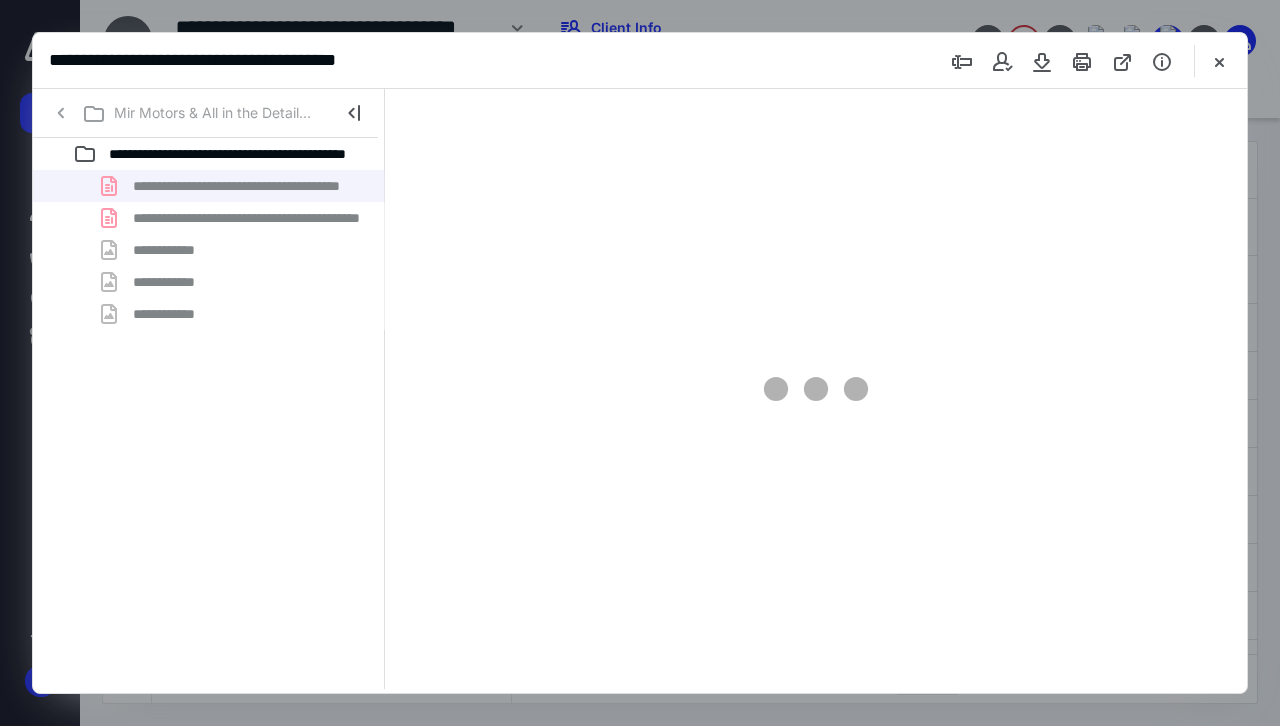 scroll, scrollTop: 54, scrollLeft: 0, axis: vertical 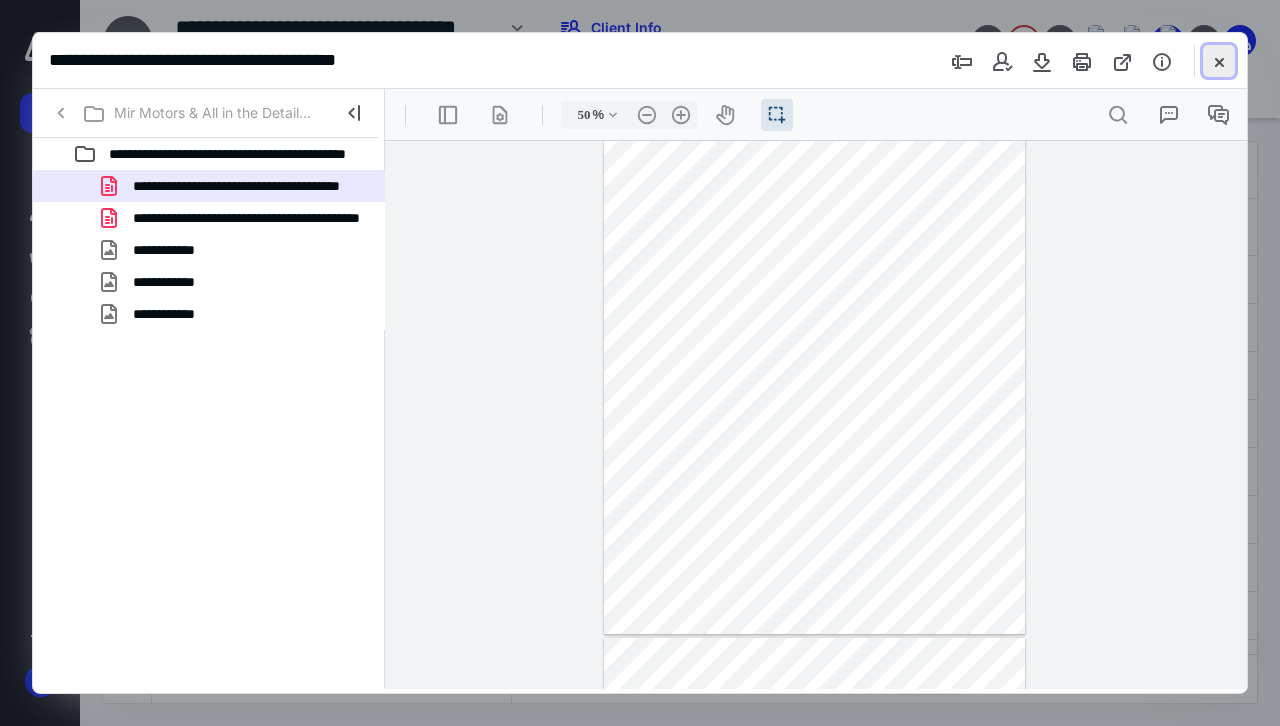 click at bounding box center [1219, 61] 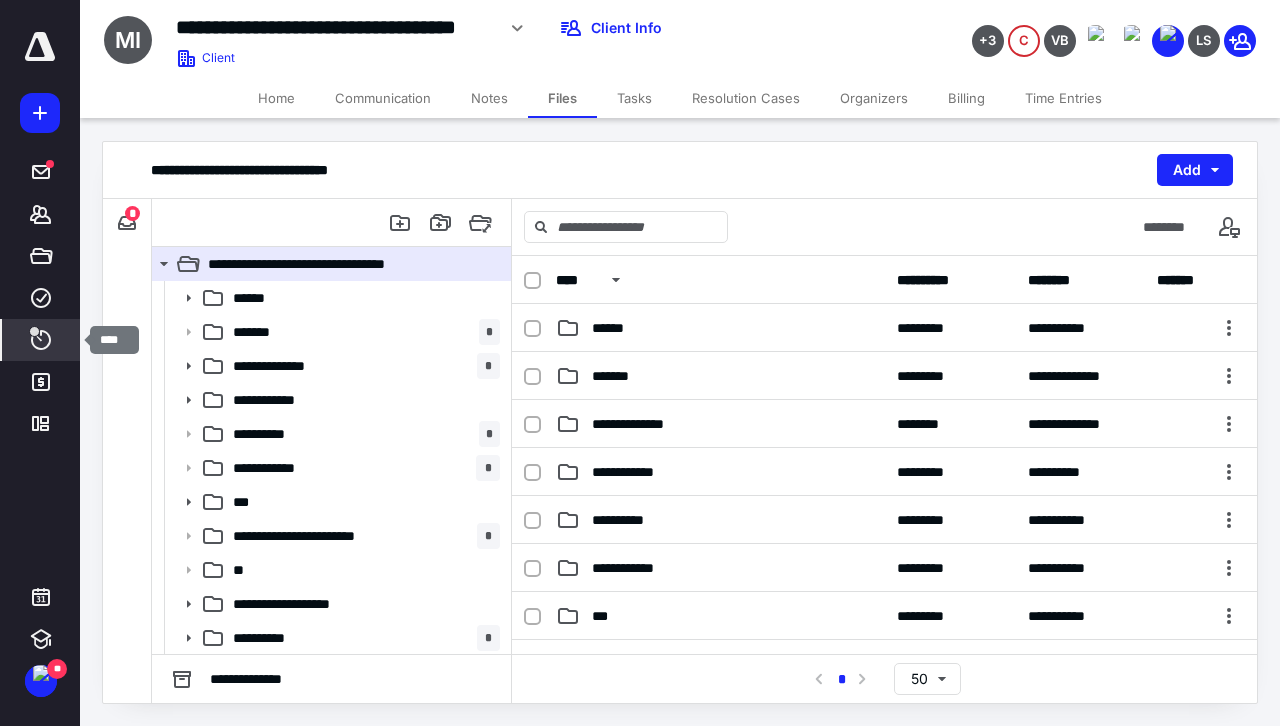 click 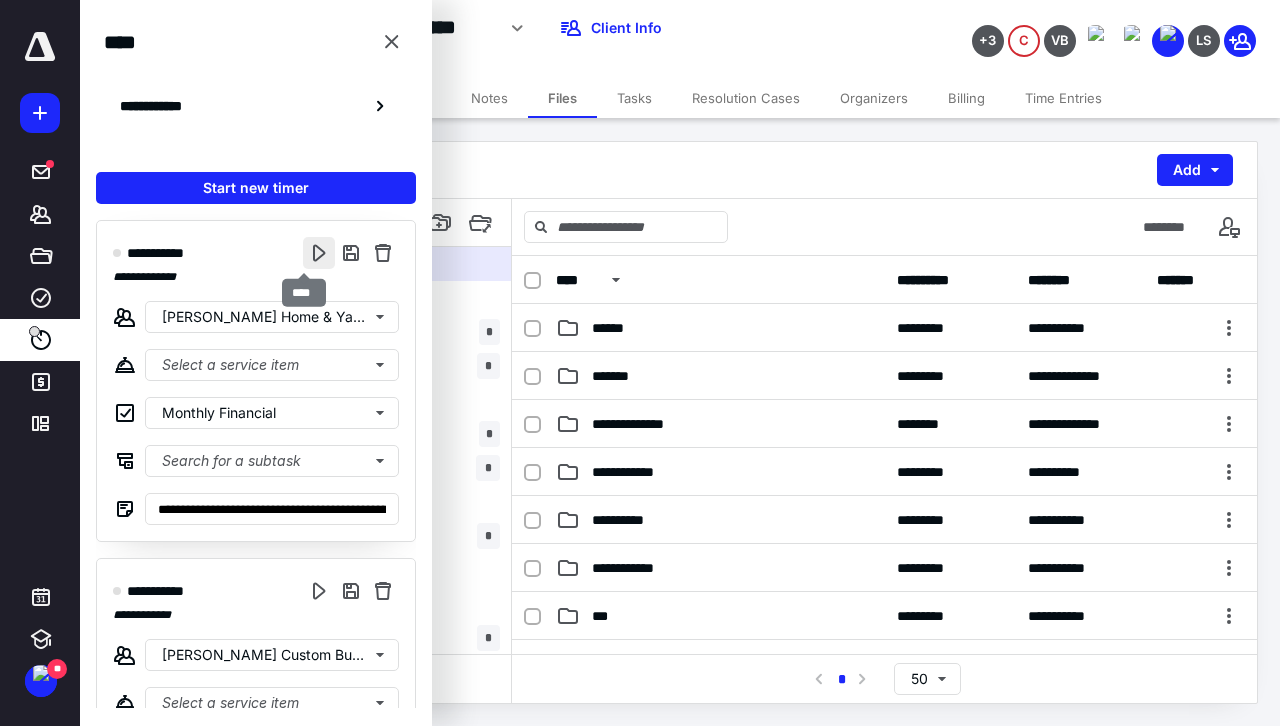 click at bounding box center (319, 253) 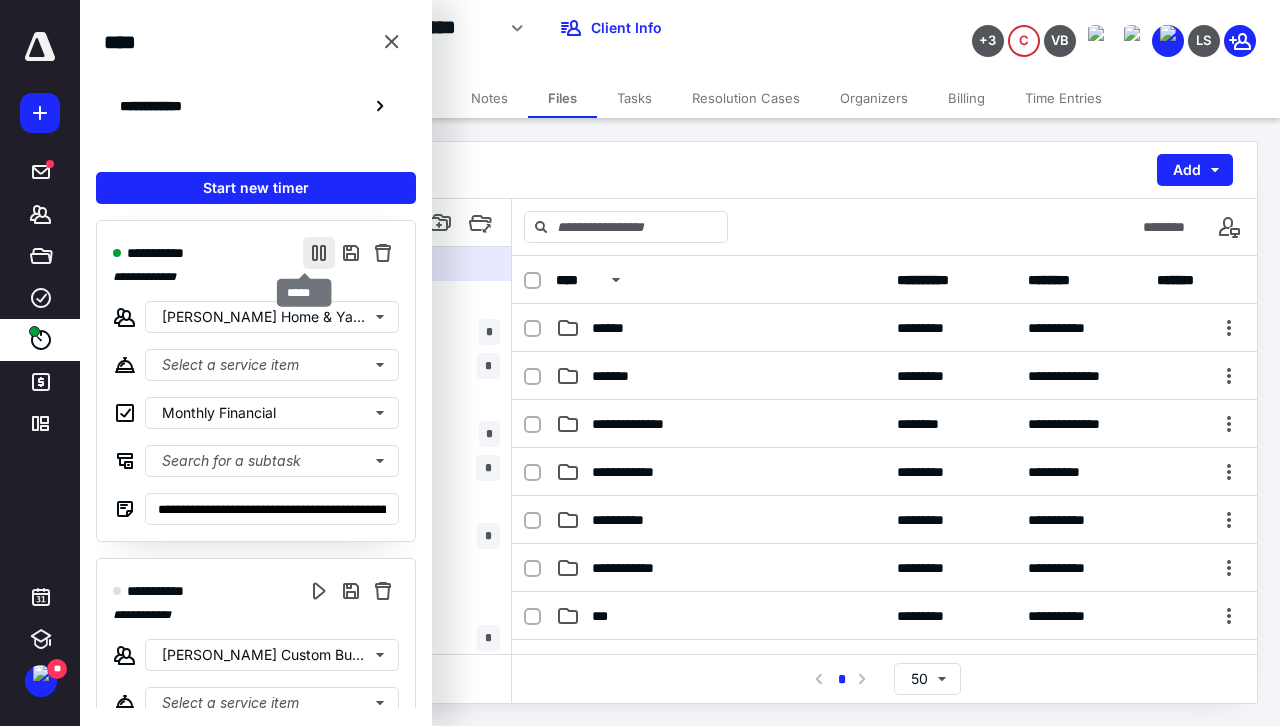 click at bounding box center [319, 253] 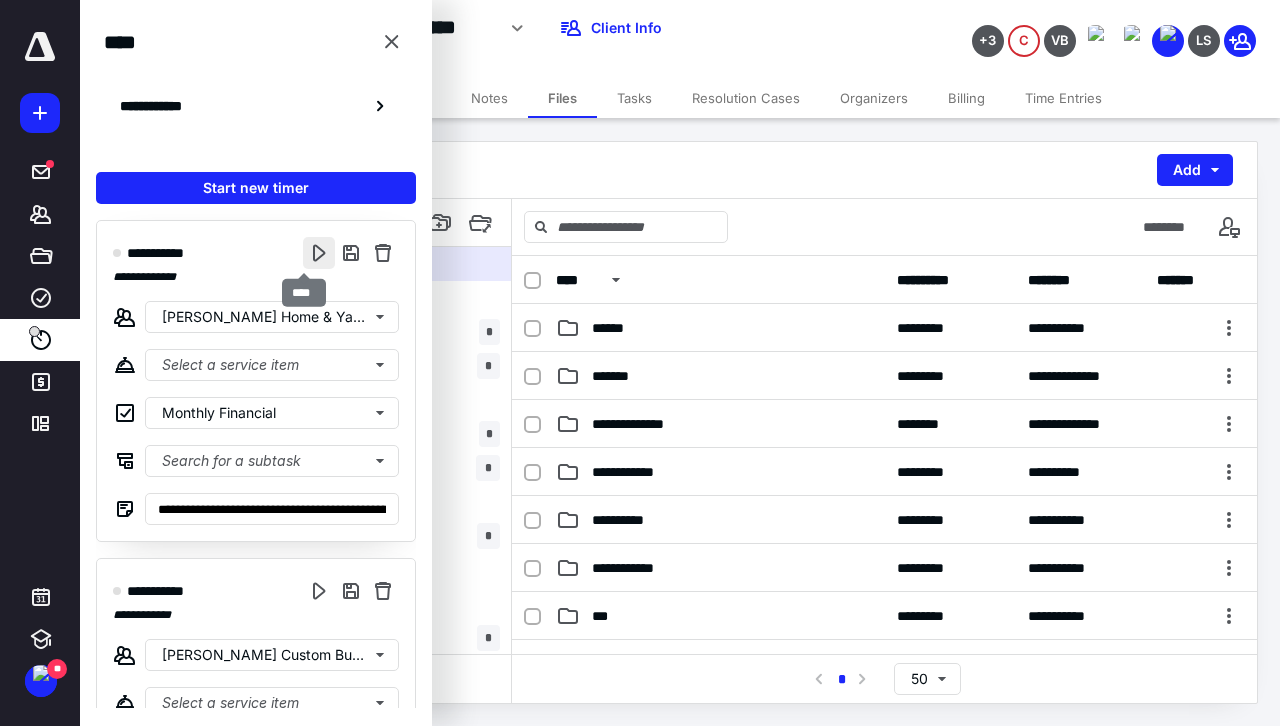 click at bounding box center (319, 253) 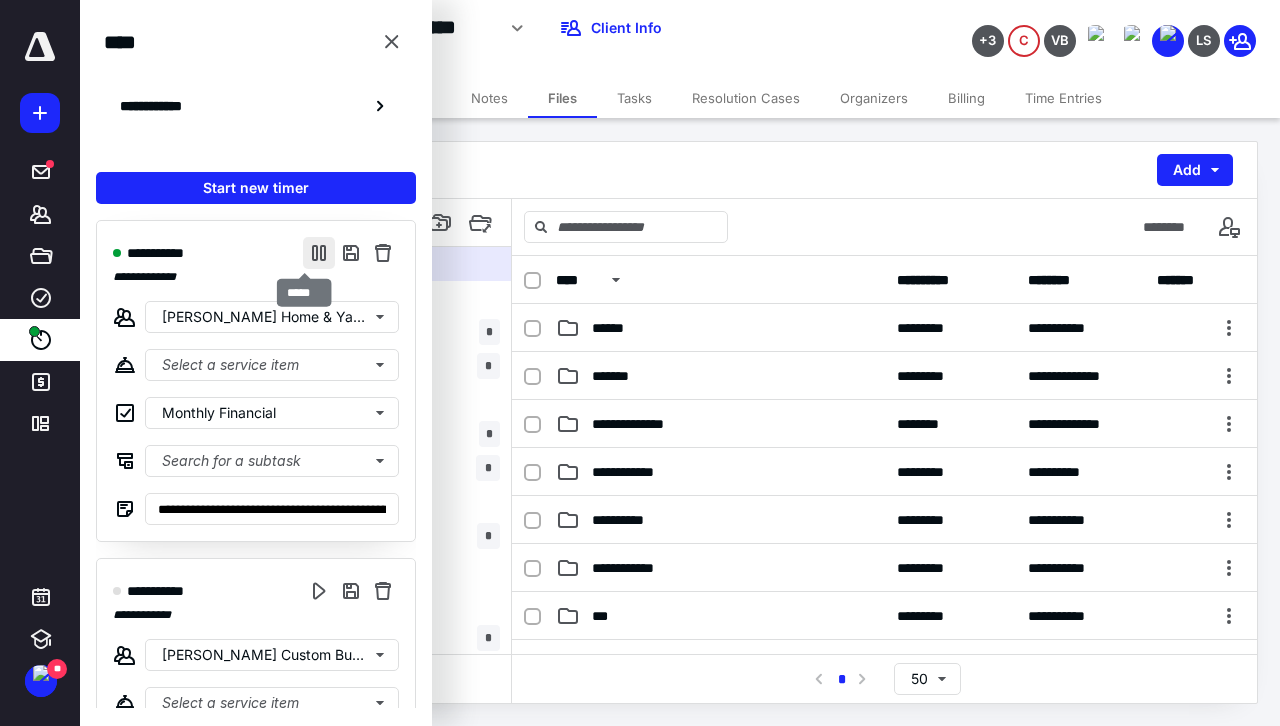 click at bounding box center (319, 253) 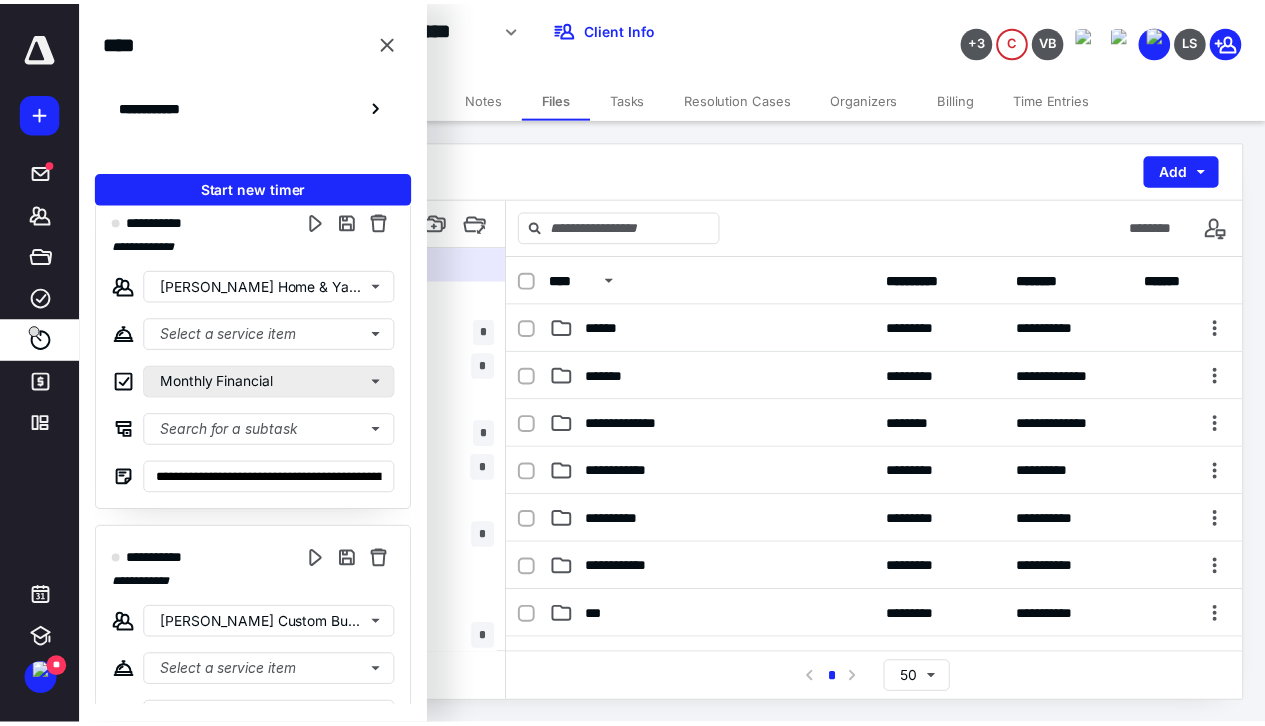 scroll, scrollTop: 0, scrollLeft: 0, axis: both 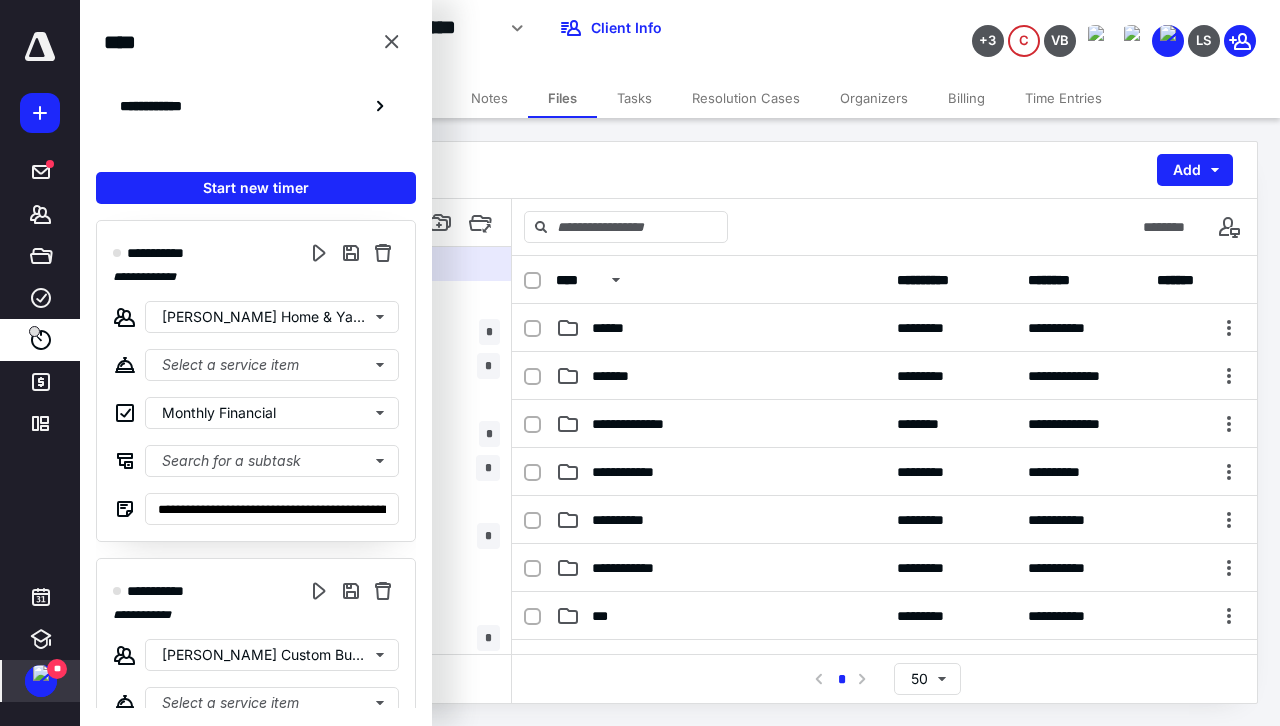 click on "**" at bounding box center (41, 681) 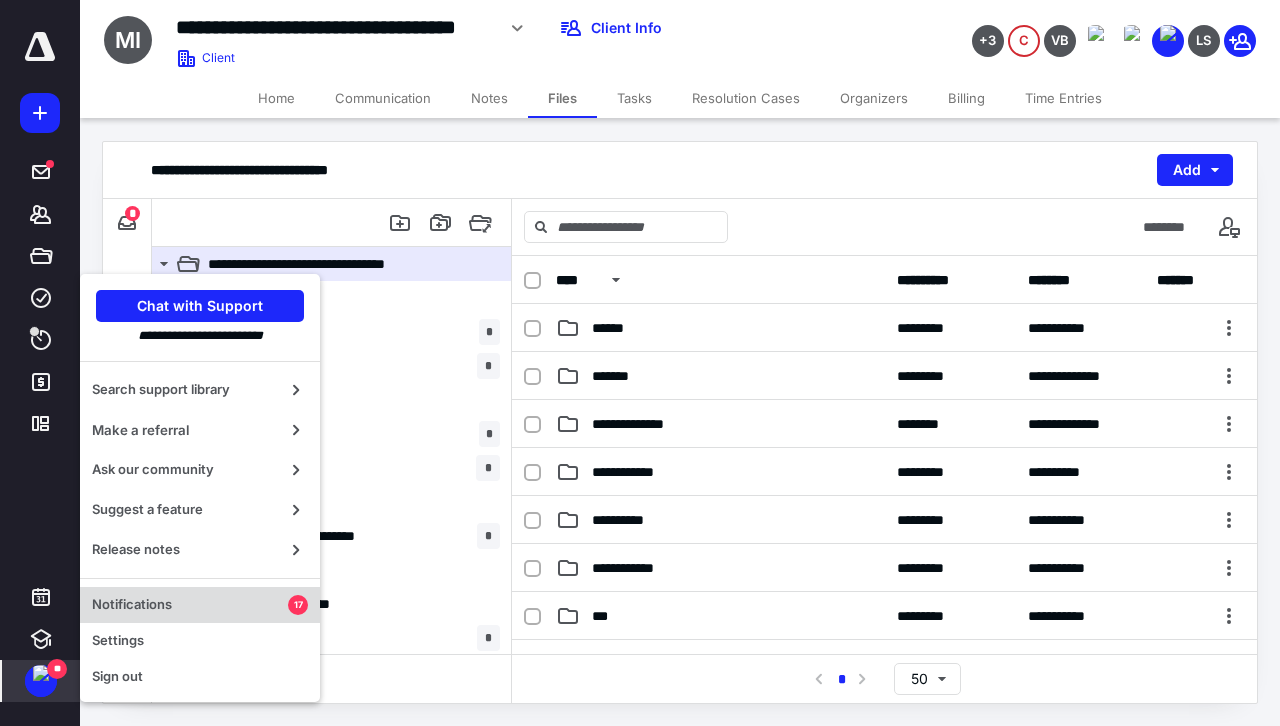 click on "Notifications" at bounding box center [190, 605] 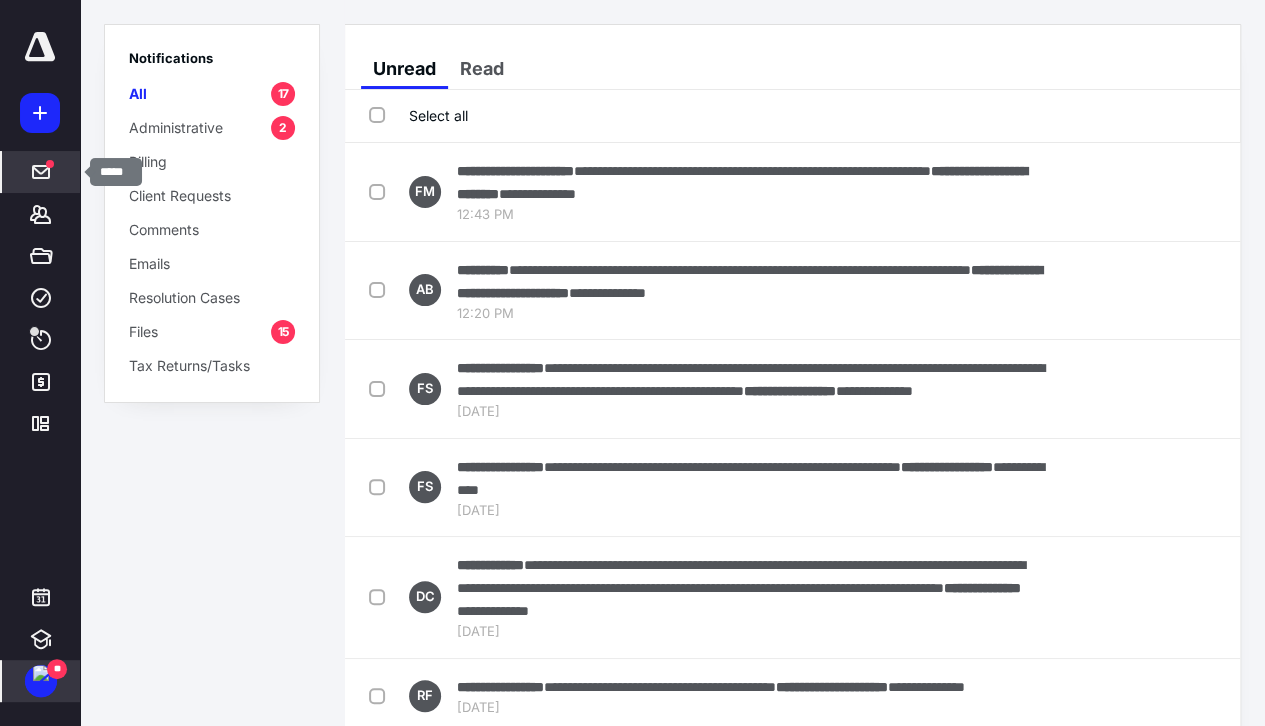 click at bounding box center [41, 172] 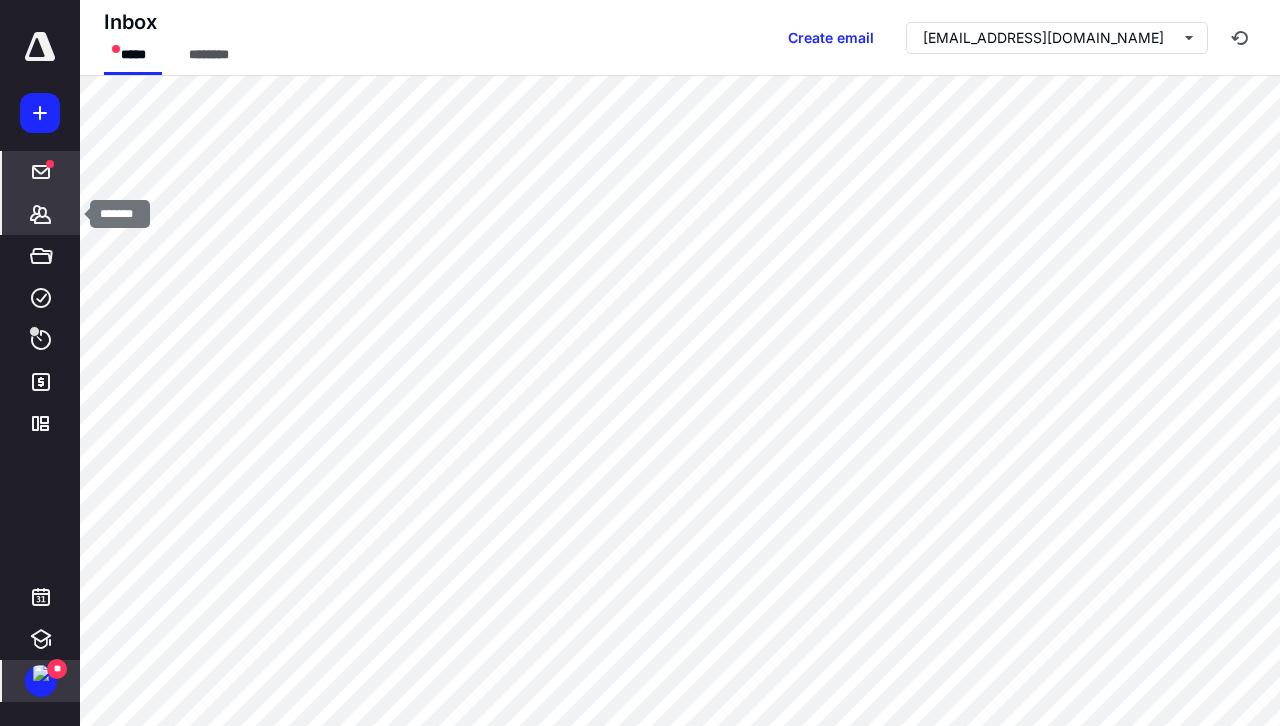 click 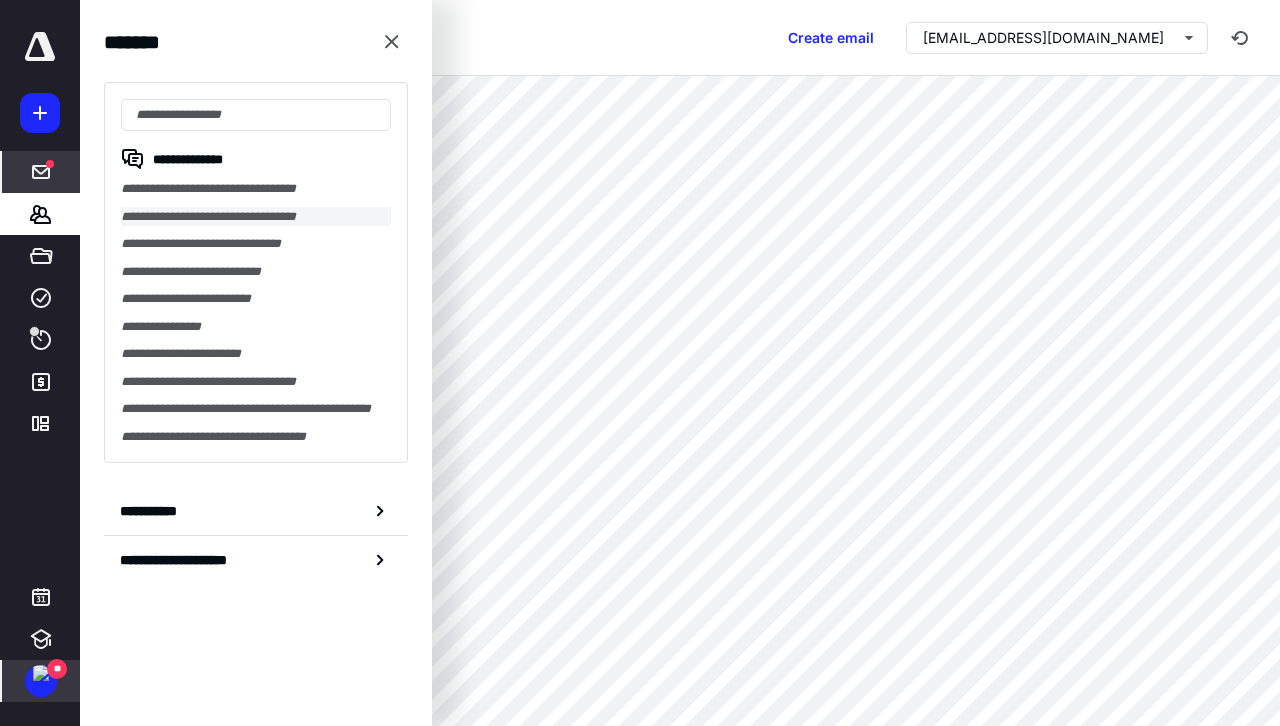 click on "**********" at bounding box center [256, 217] 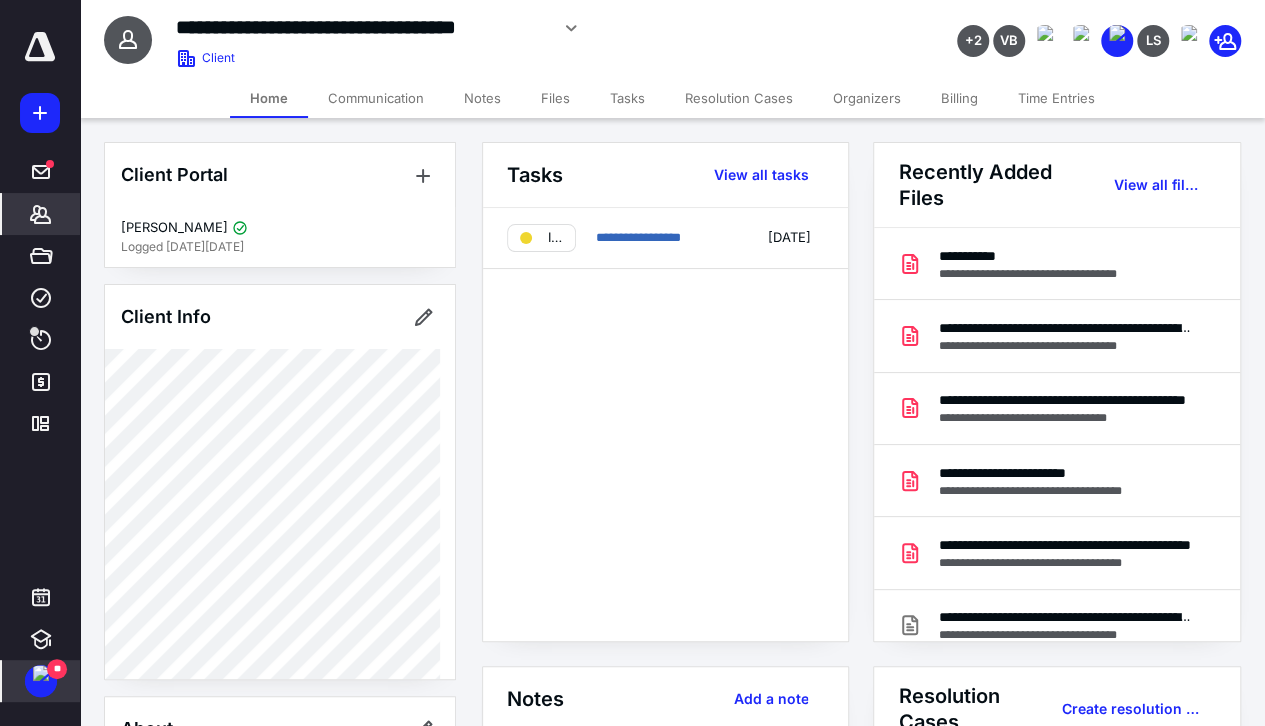 click on "Notes" at bounding box center (482, 98) 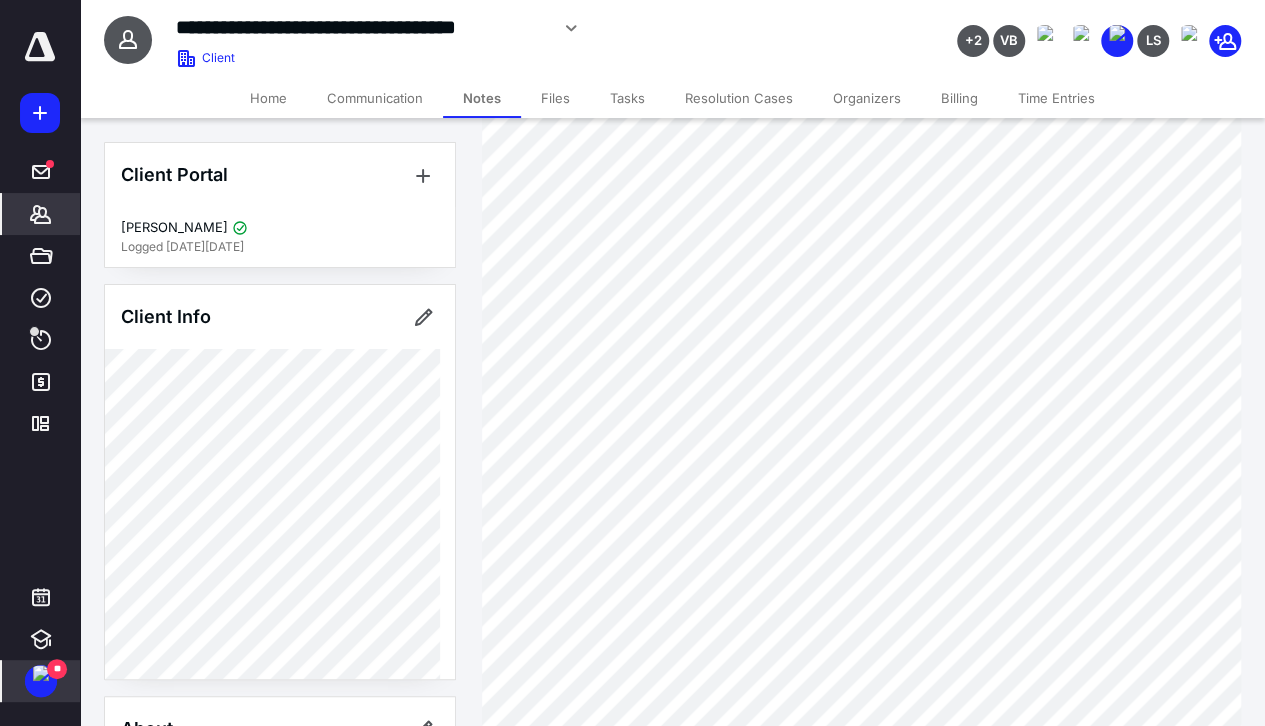 scroll, scrollTop: 1500, scrollLeft: 0, axis: vertical 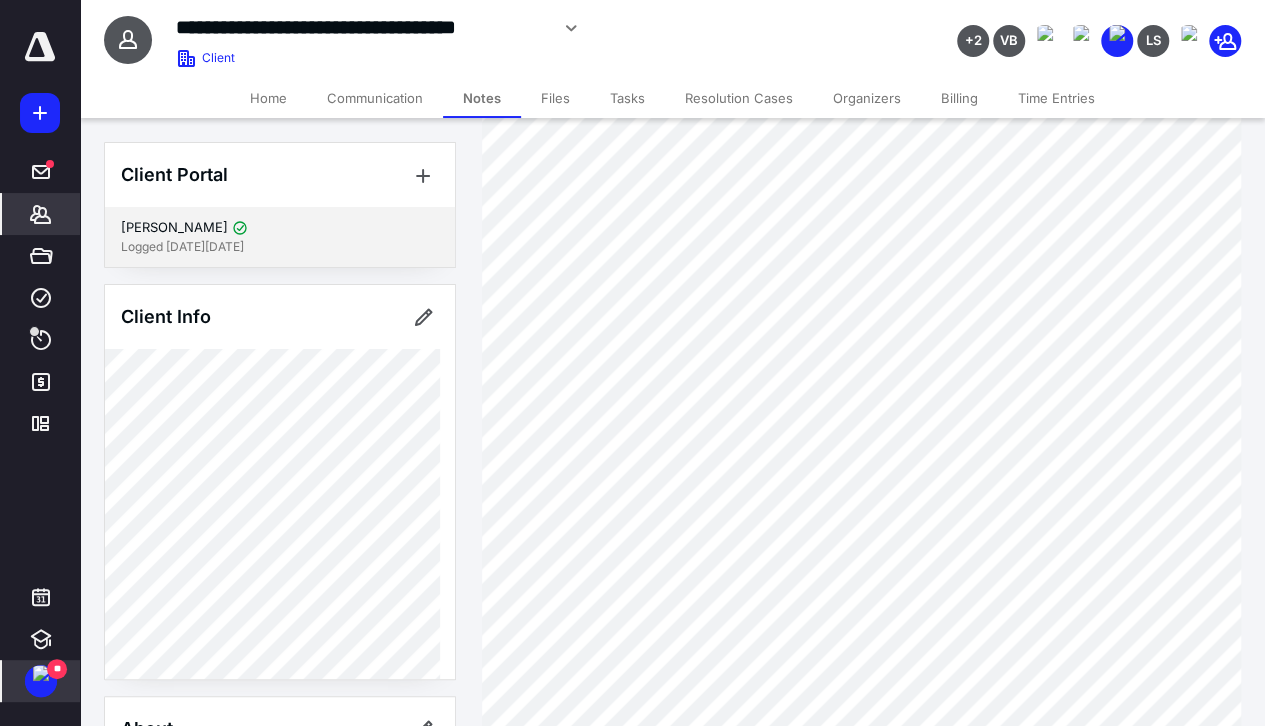 click on "Logged in 2 days ago" at bounding box center [280, 247] 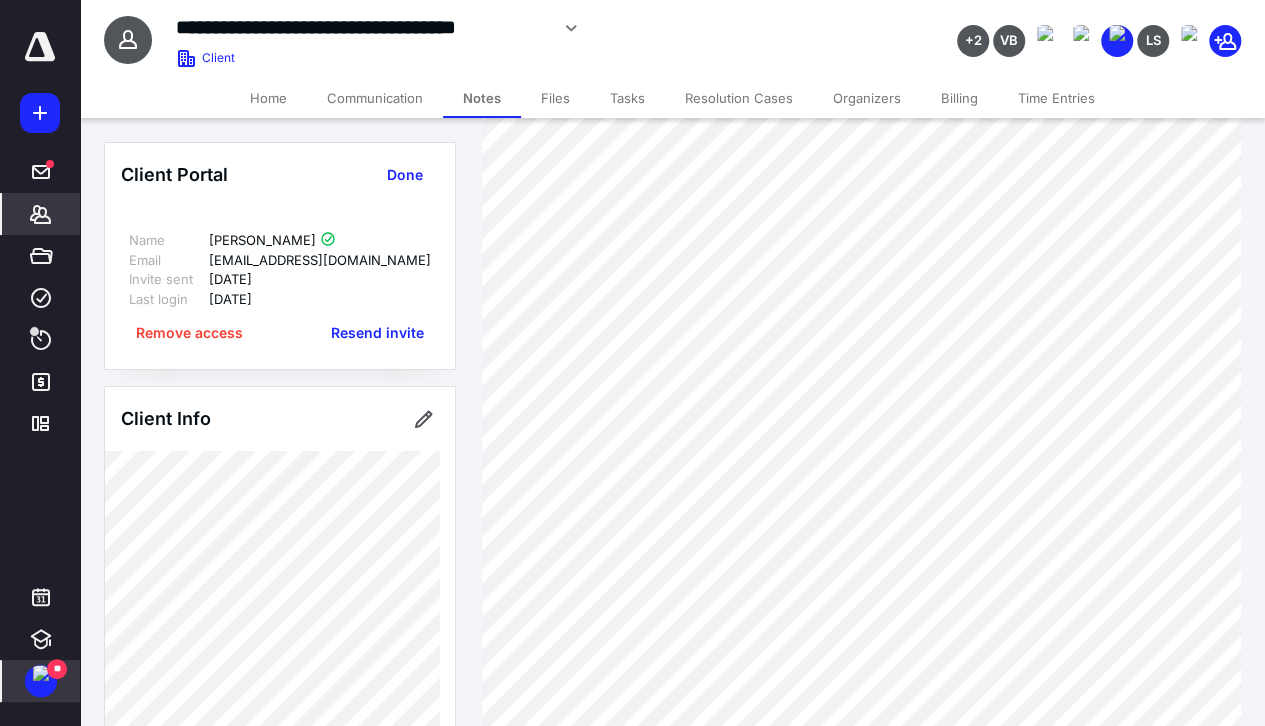 click on "carlos pereira" at bounding box center [272, 241] 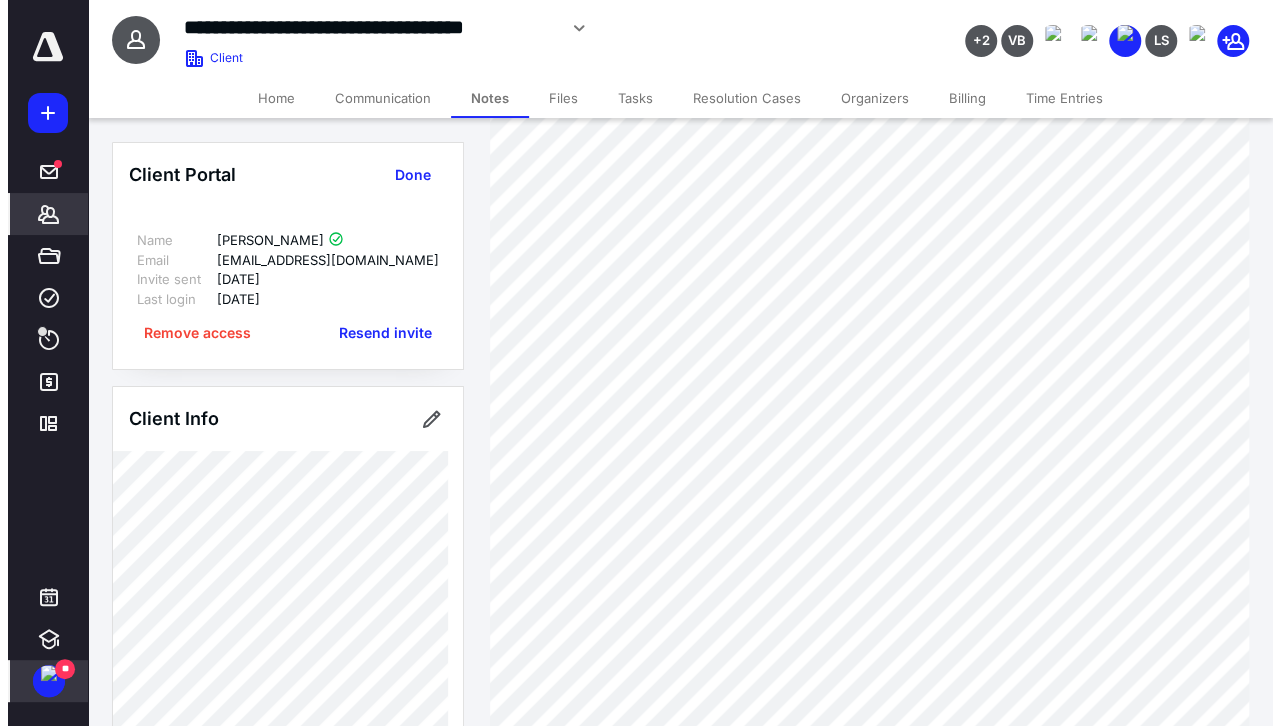 scroll, scrollTop: 0, scrollLeft: 0, axis: both 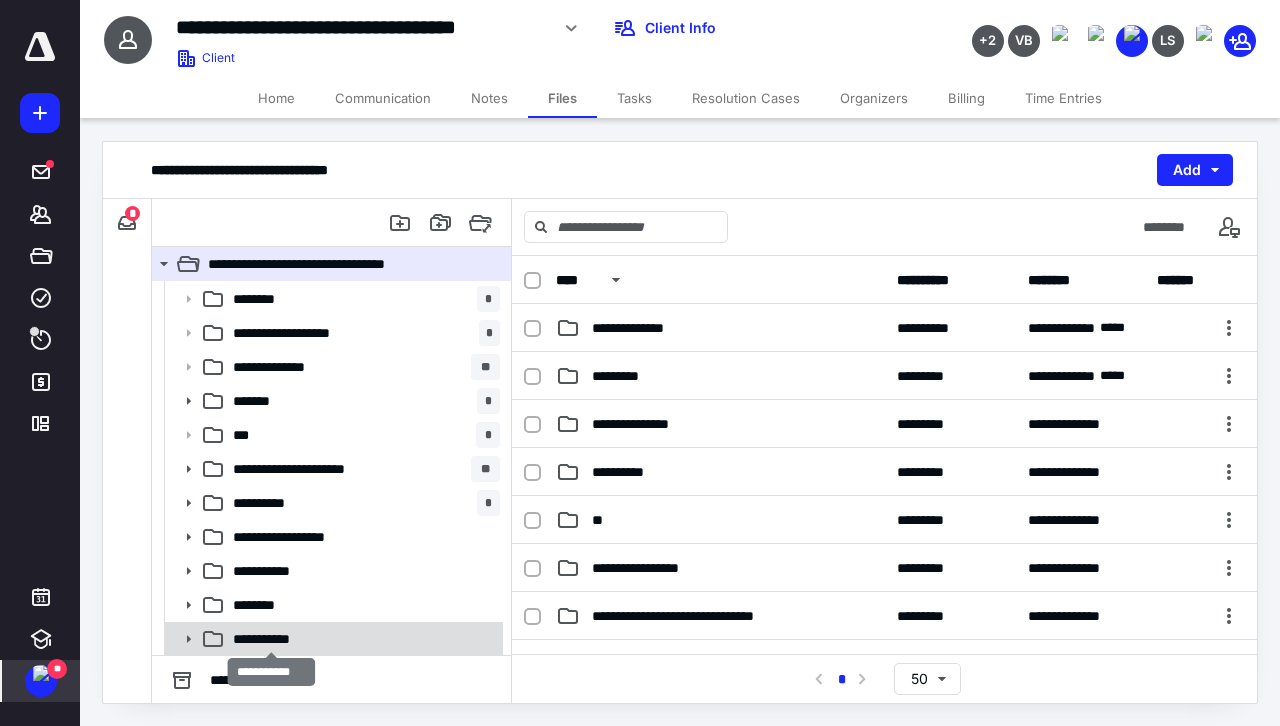 click on "**********" at bounding box center (272, 639) 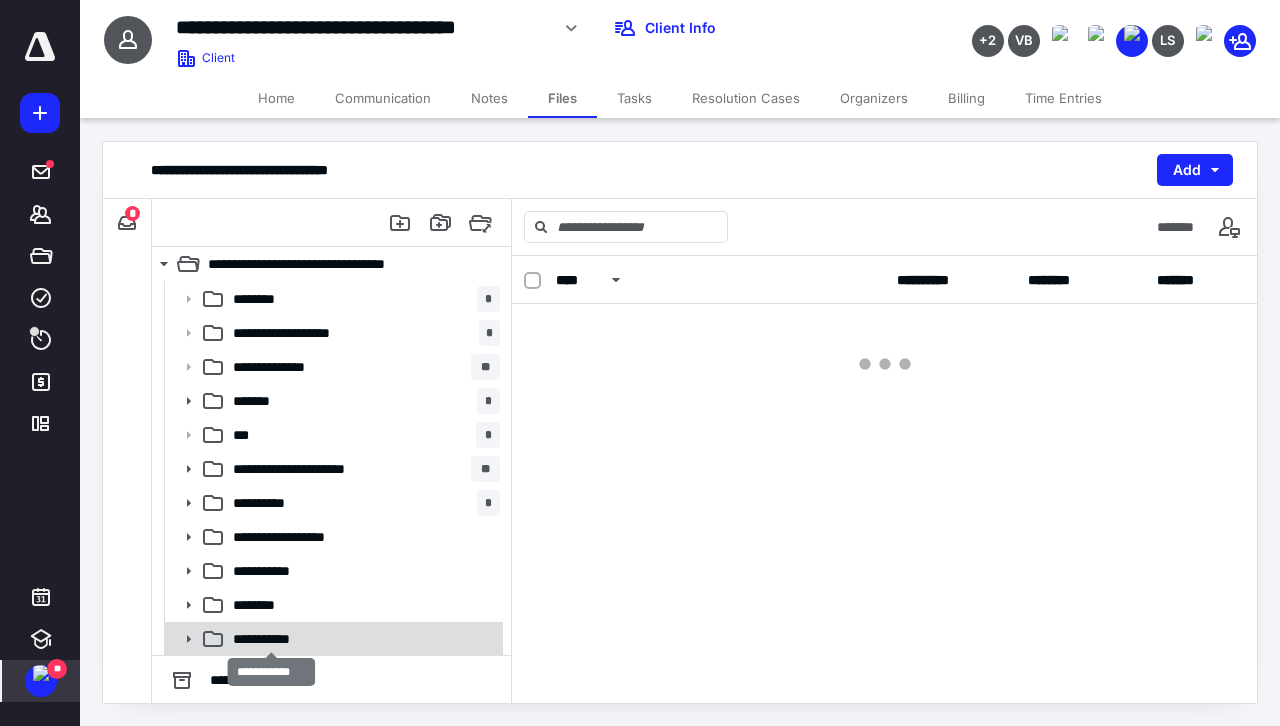click on "**********" at bounding box center [272, 639] 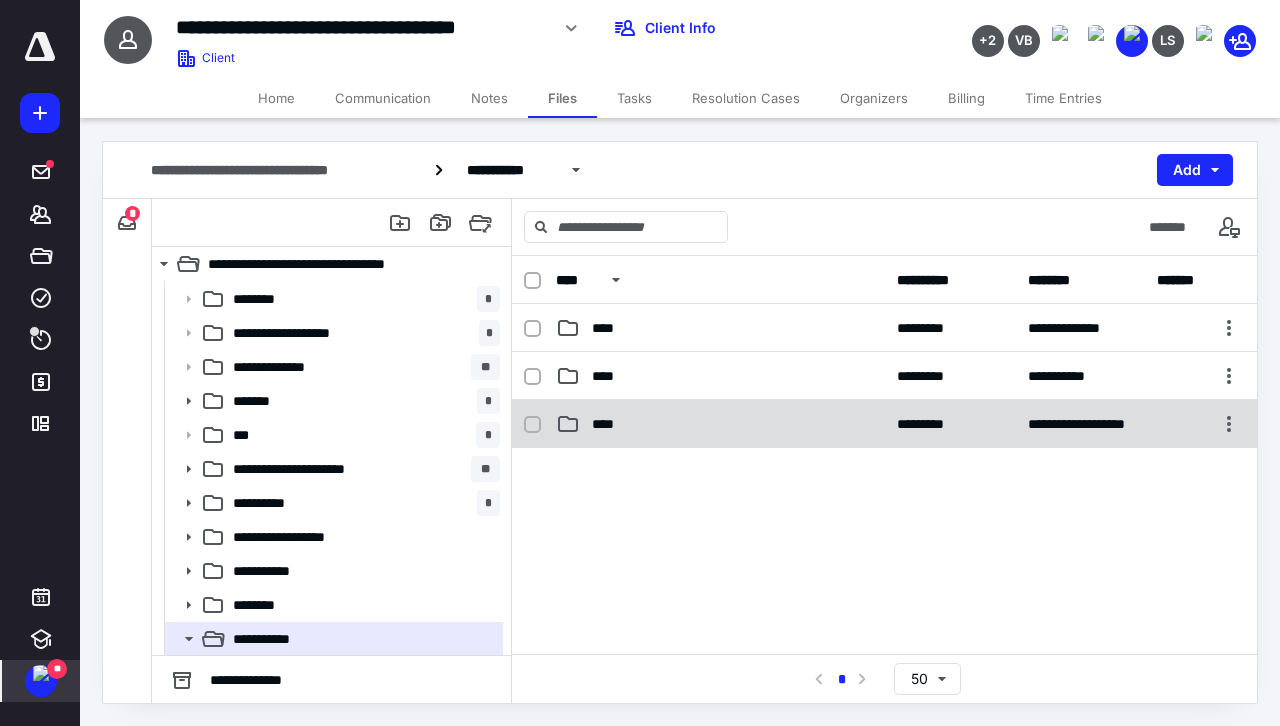 click on "**********" at bounding box center [884, 424] 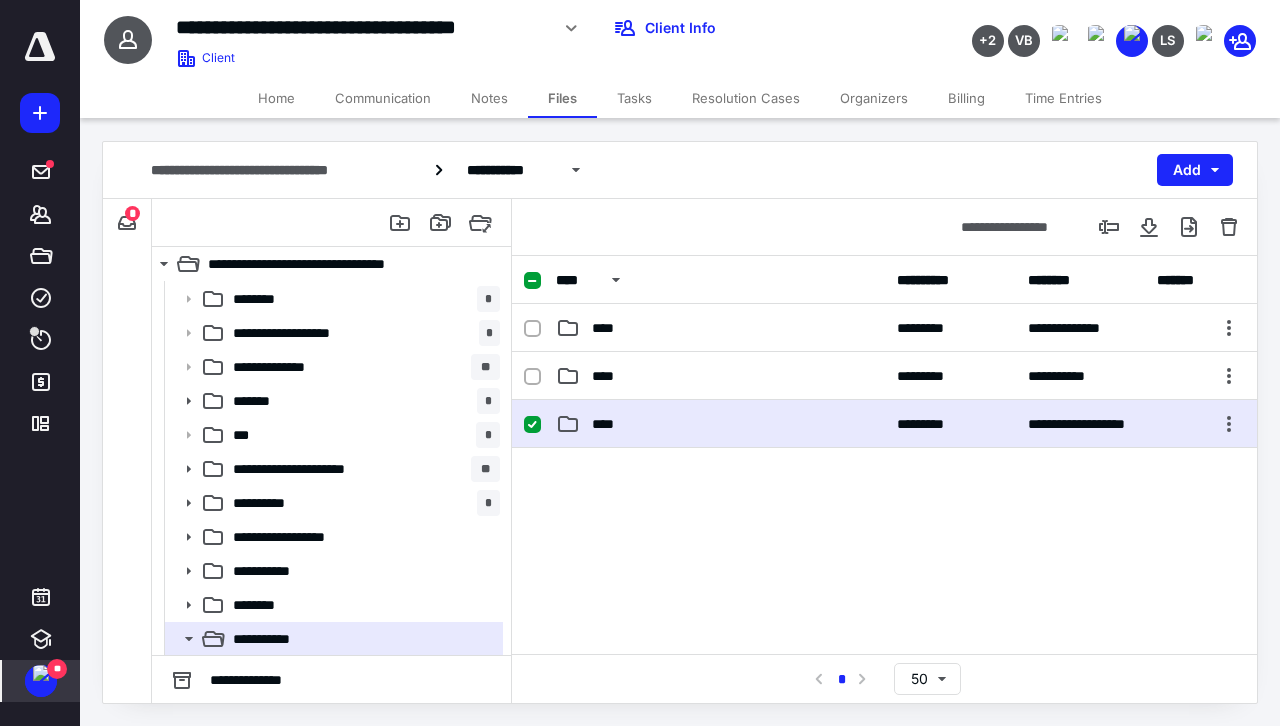 click on "**********" at bounding box center [884, 424] 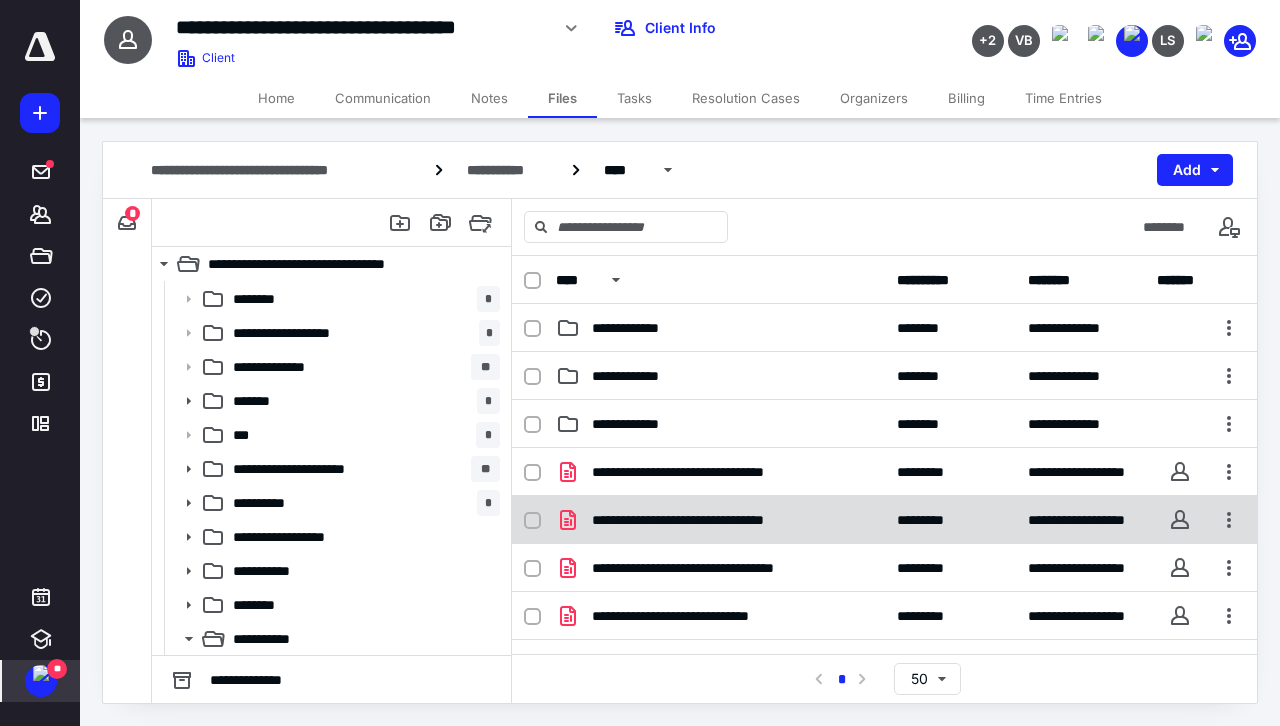 click on "**********" at bounding box center (726, 520) 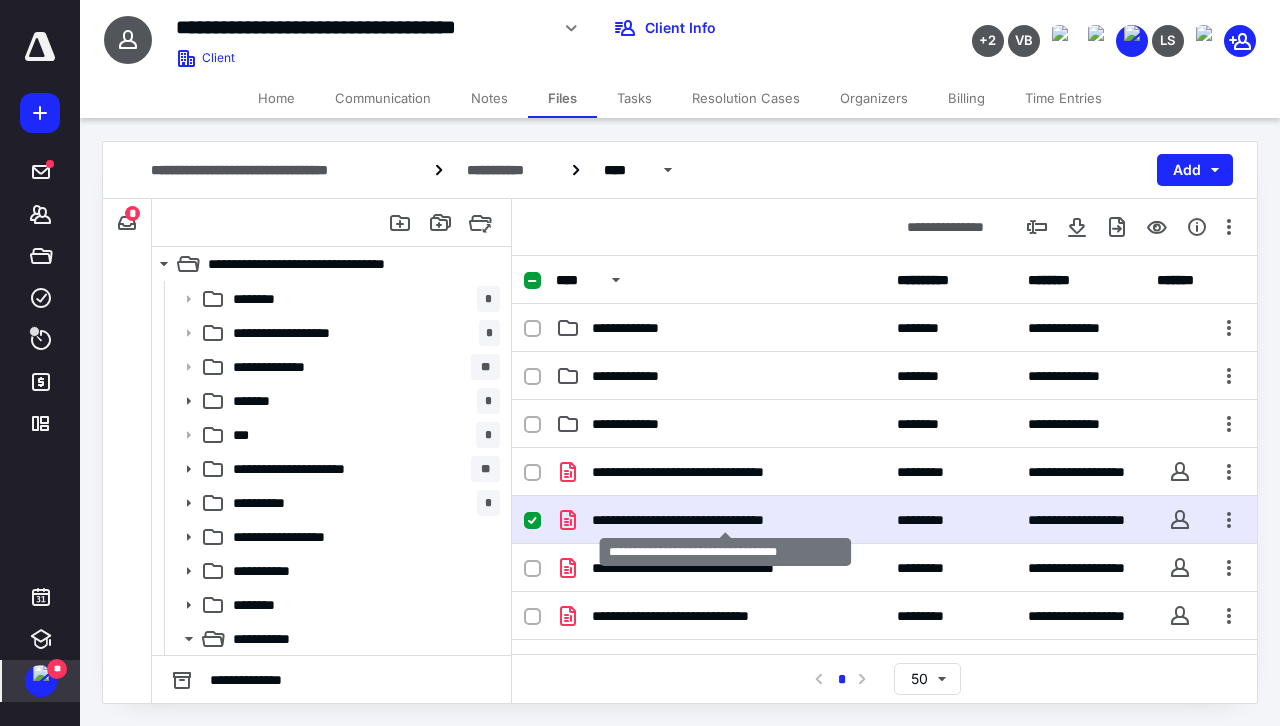 click on "**********" at bounding box center [726, 520] 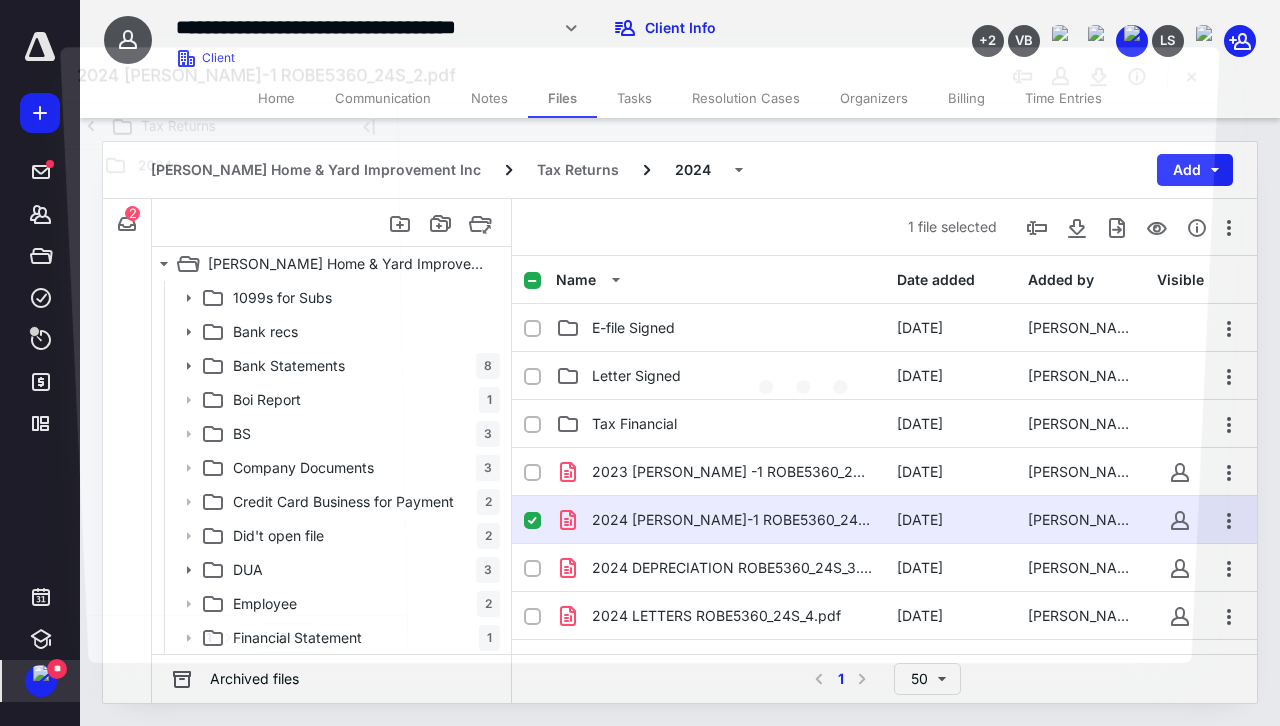 scroll, scrollTop: 305, scrollLeft: 0, axis: vertical 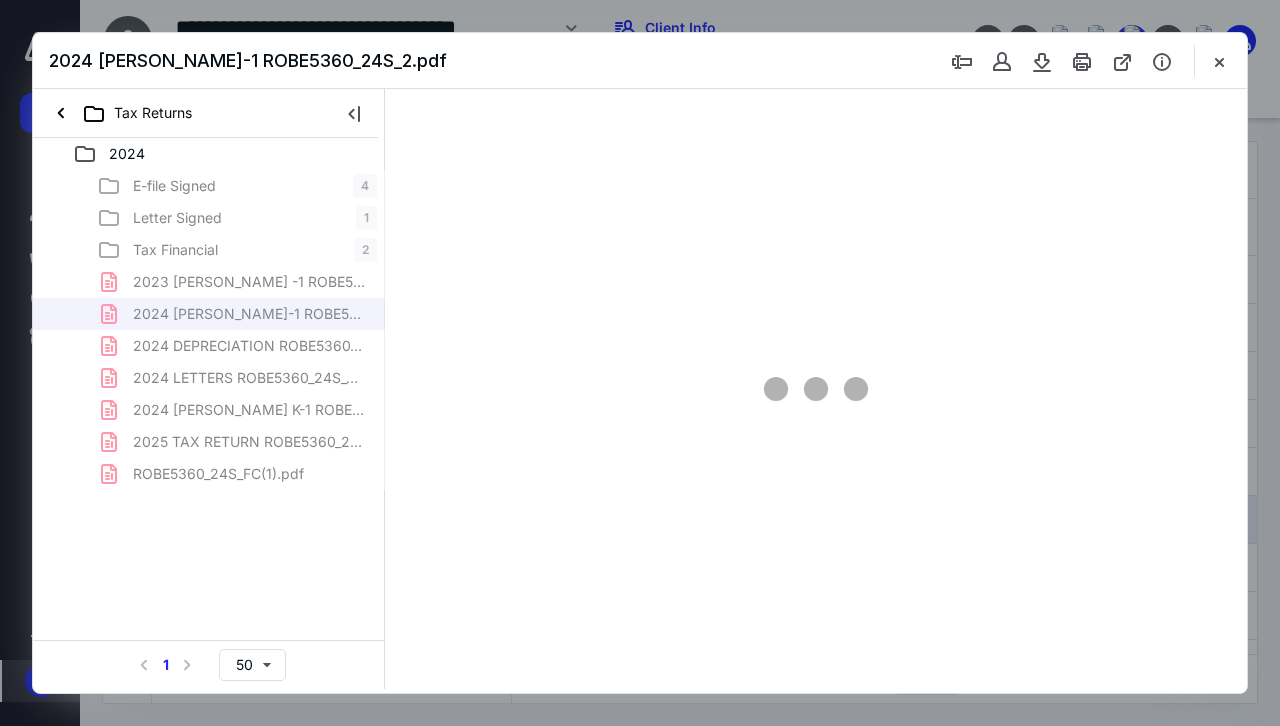 type on "69" 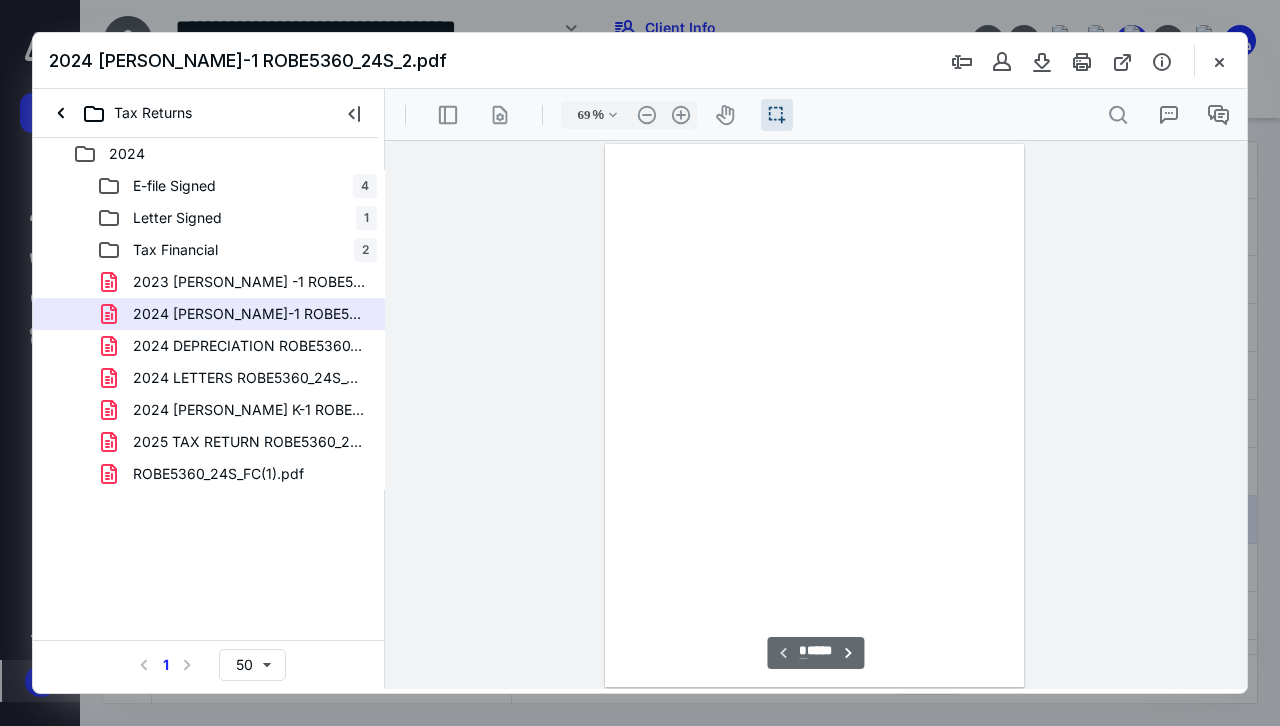 scroll, scrollTop: 55, scrollLeft: 0, axis: vertical 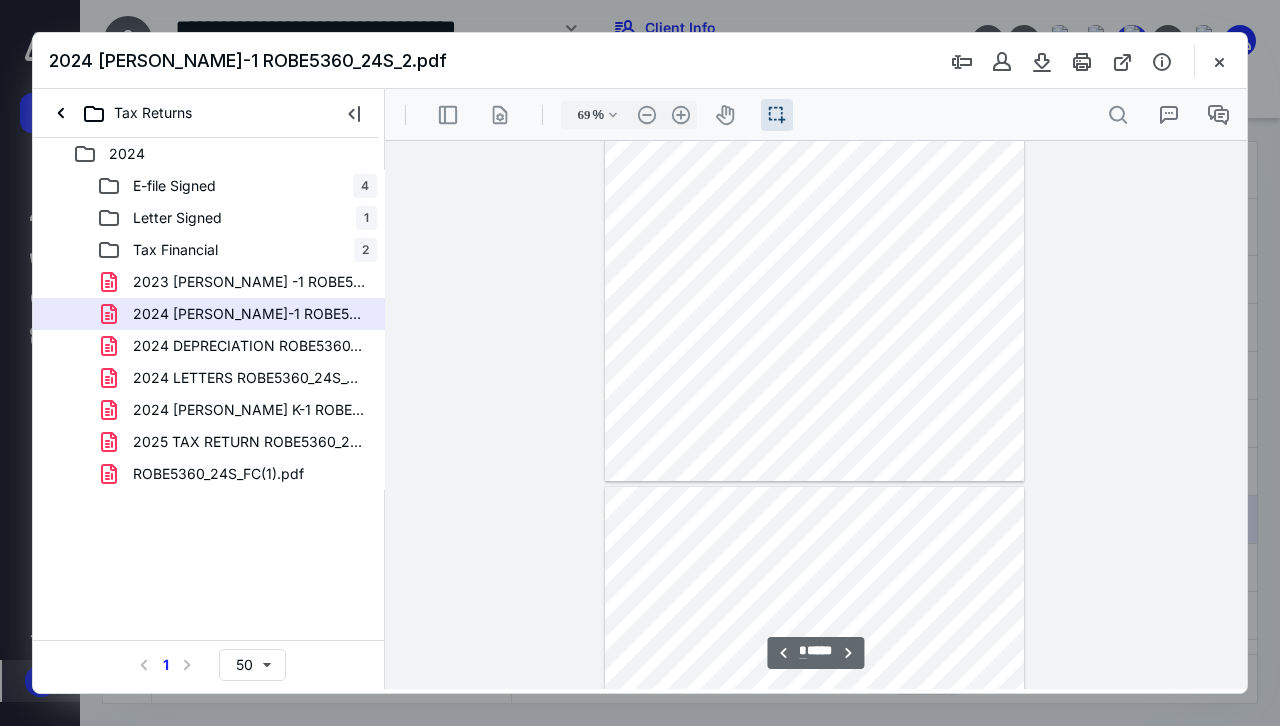 type on "*" 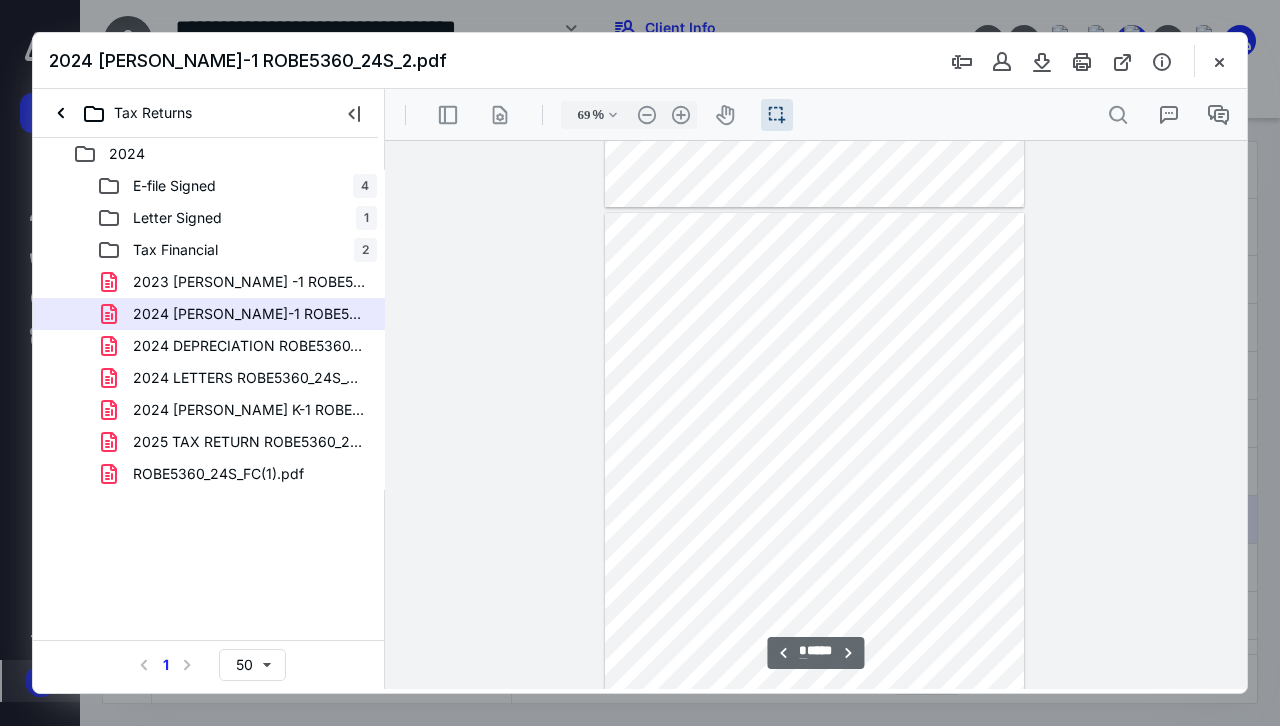scroll, scrollTop: 1255, scrollLeft: 0, axis: vertical 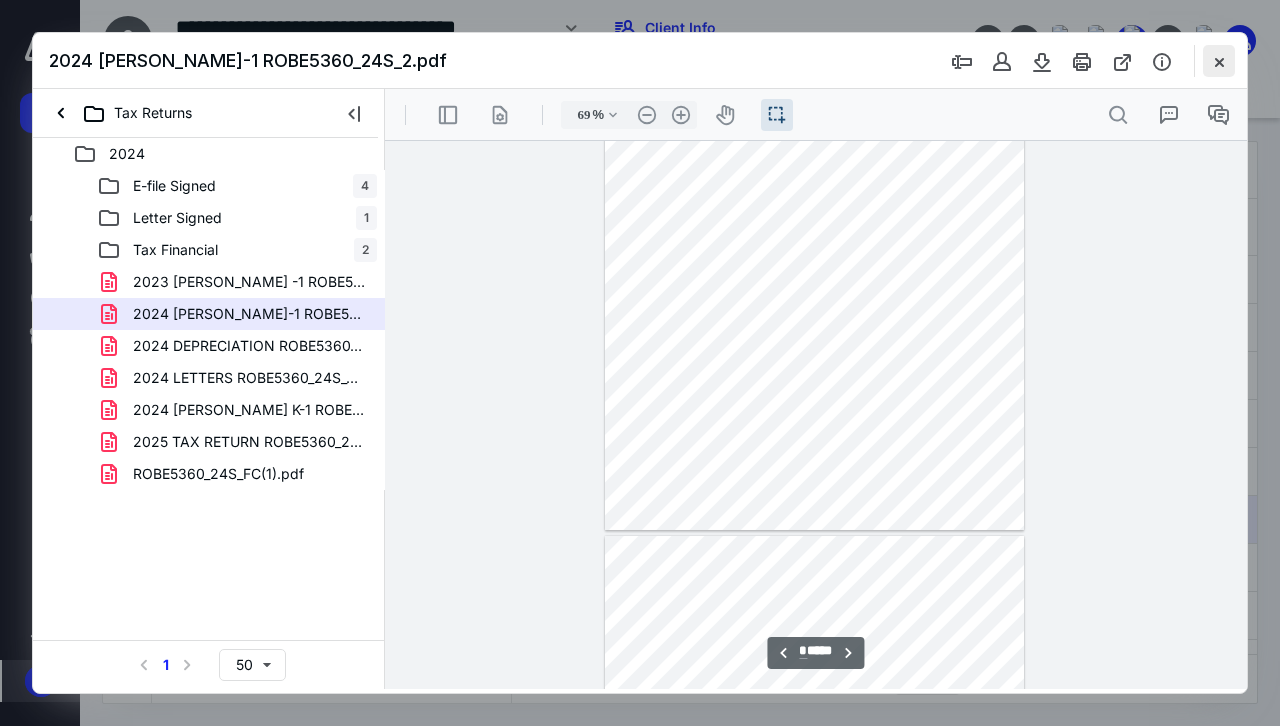 click at bounding box center (1219, 61) 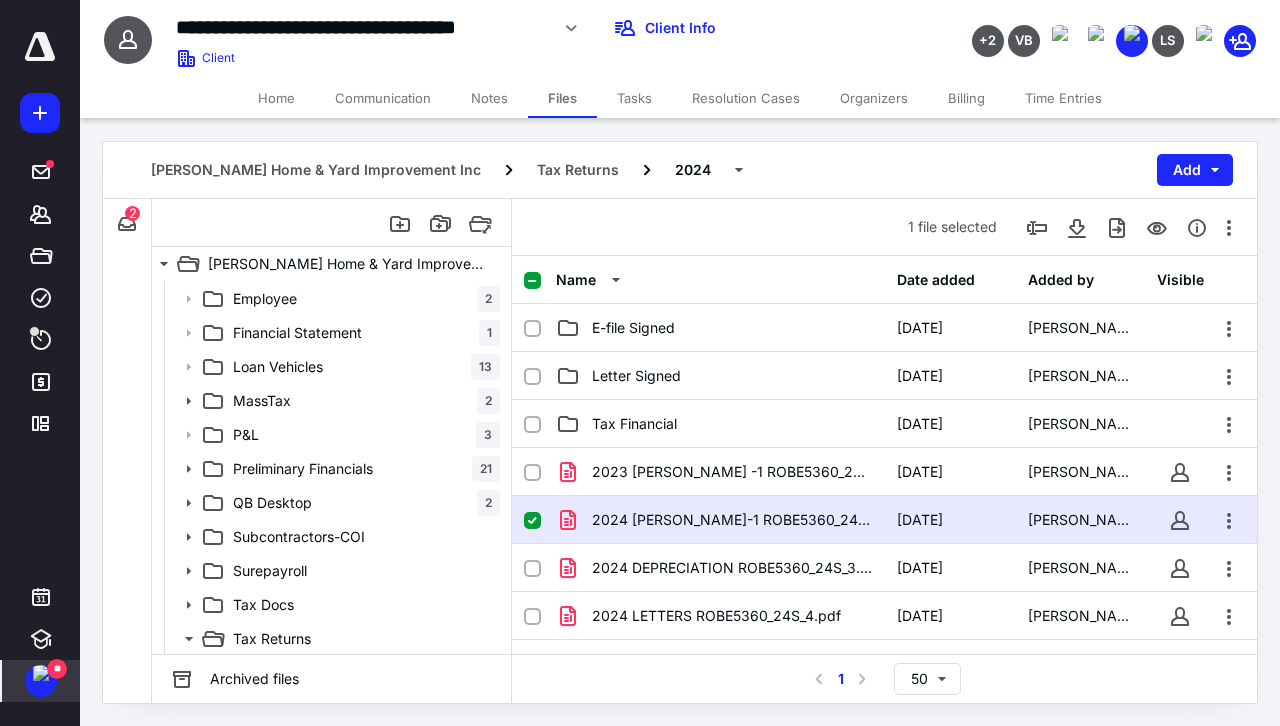click on "**" at bounding box center [57, 669] 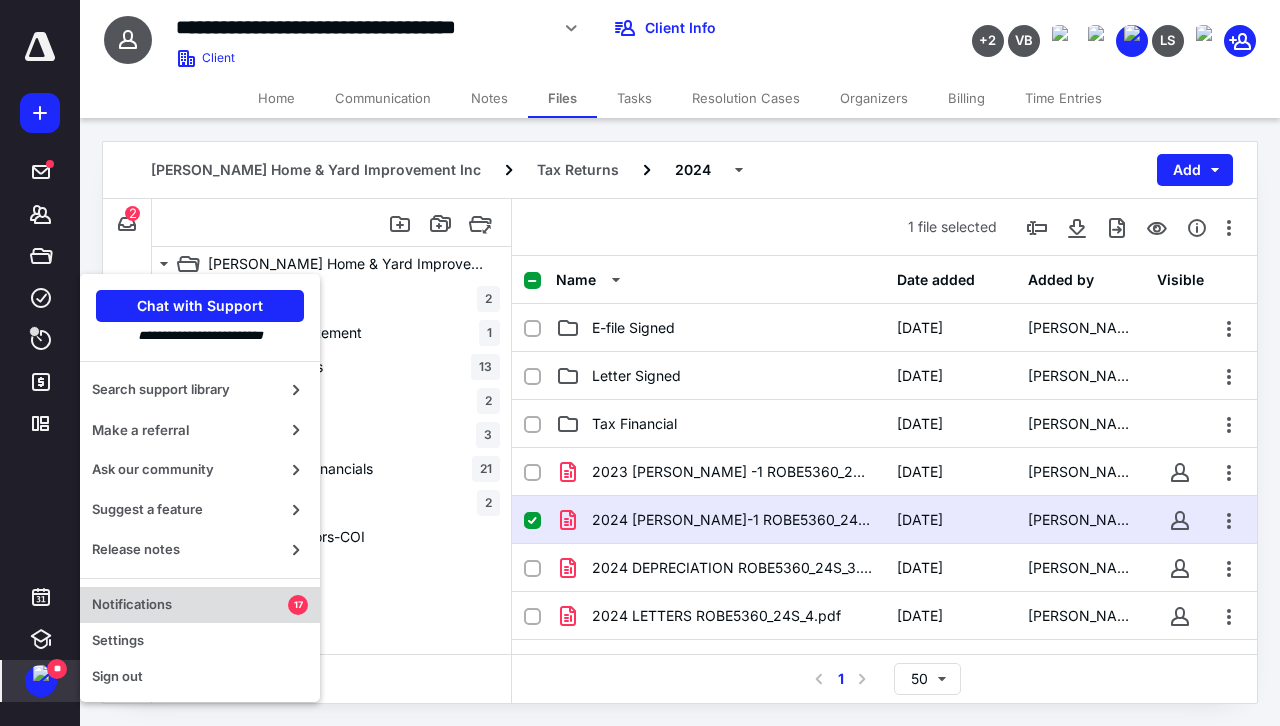click on "Notifications" at bounding box center (190, 605) 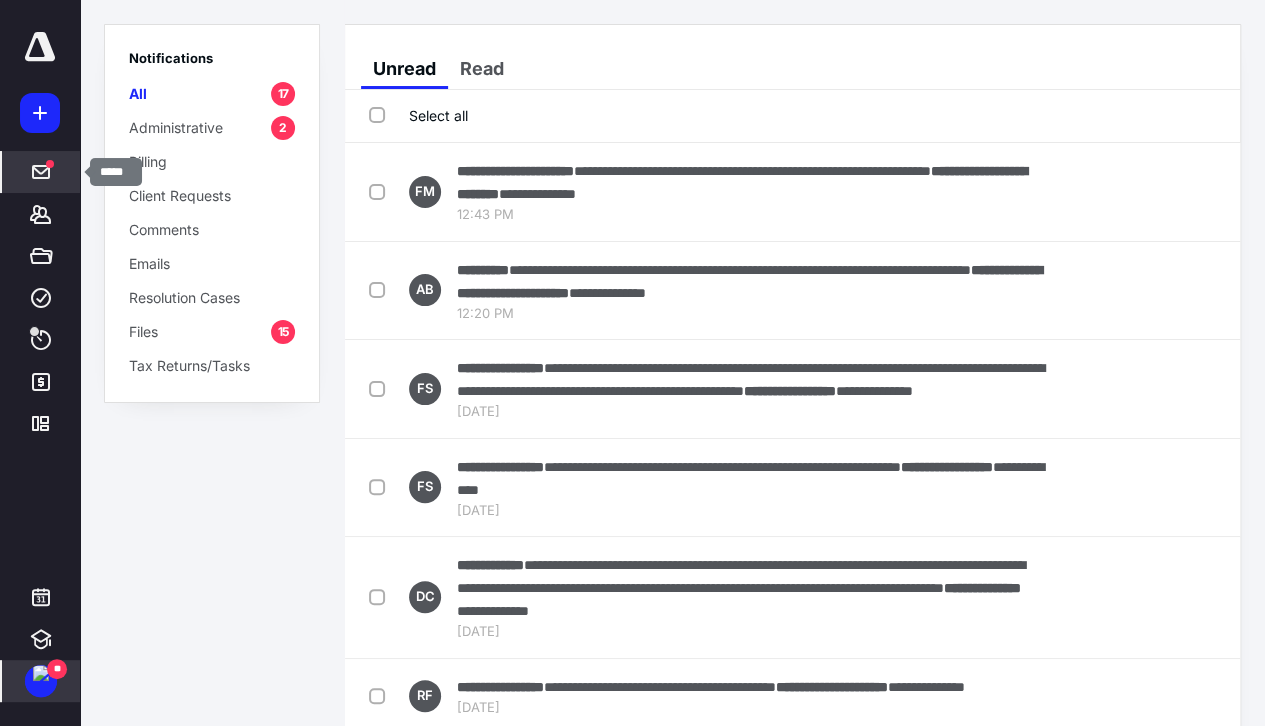 click 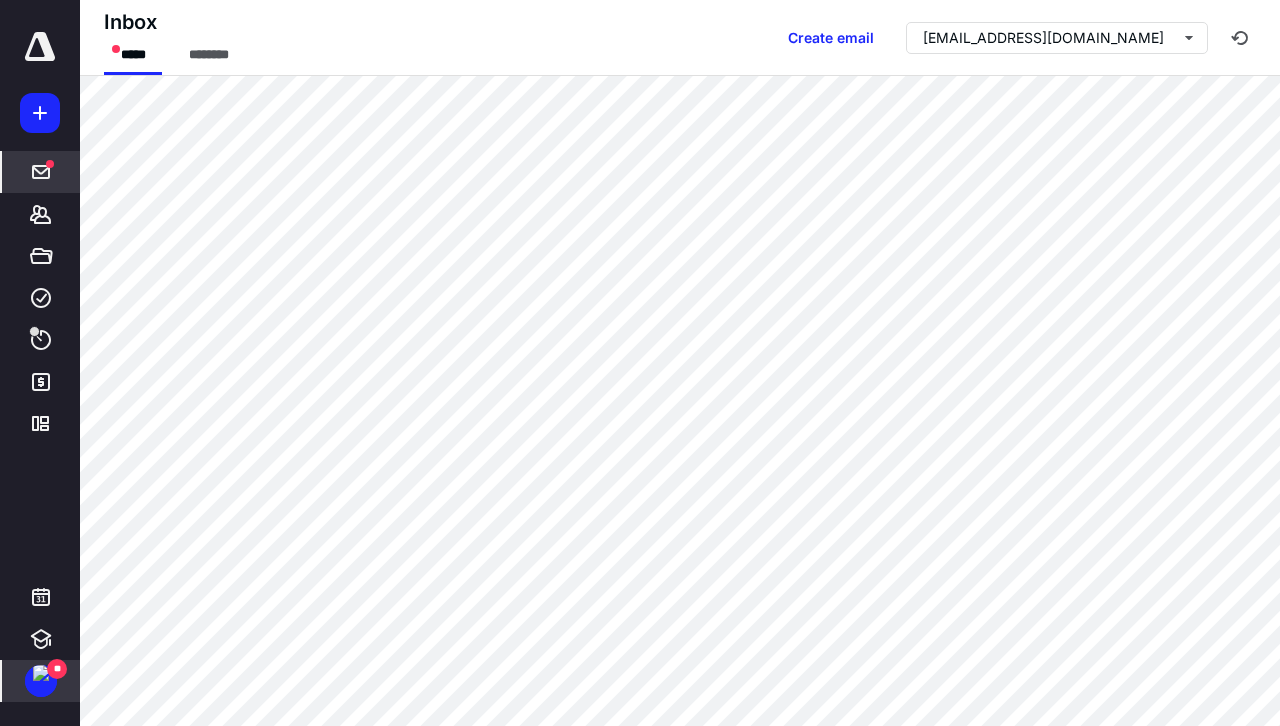 click 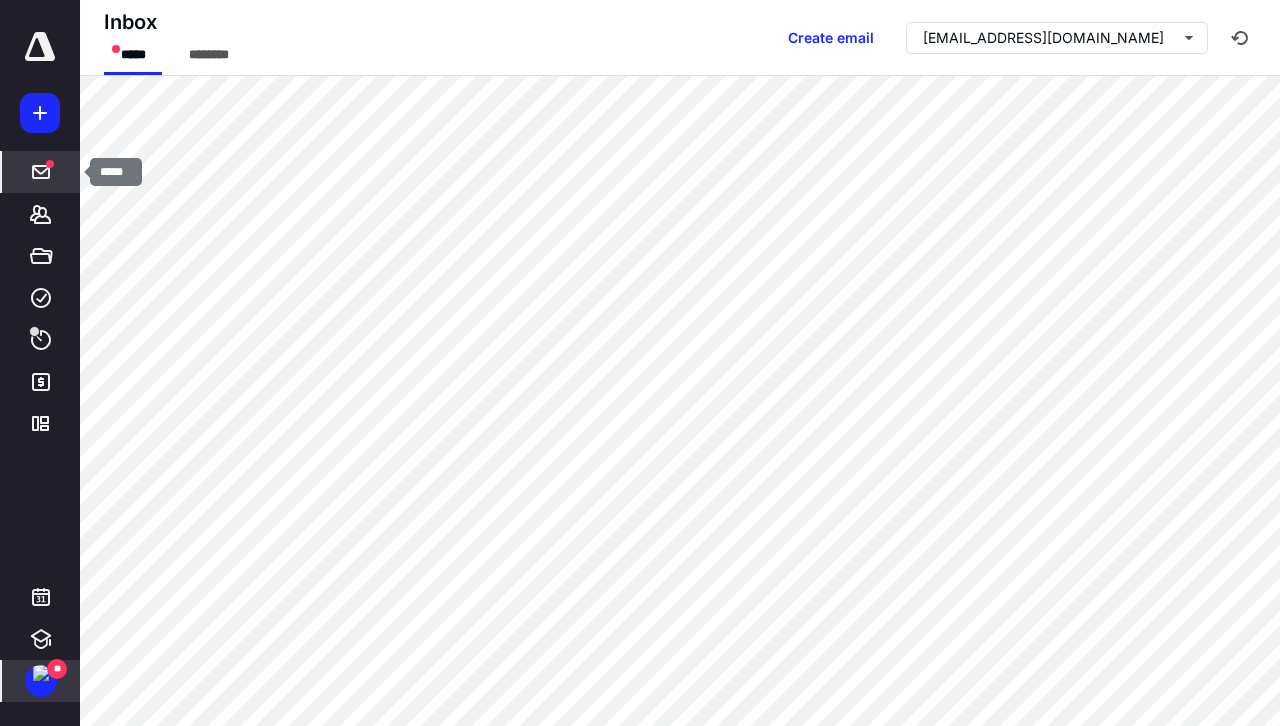 click at bounding box center [41, 172] 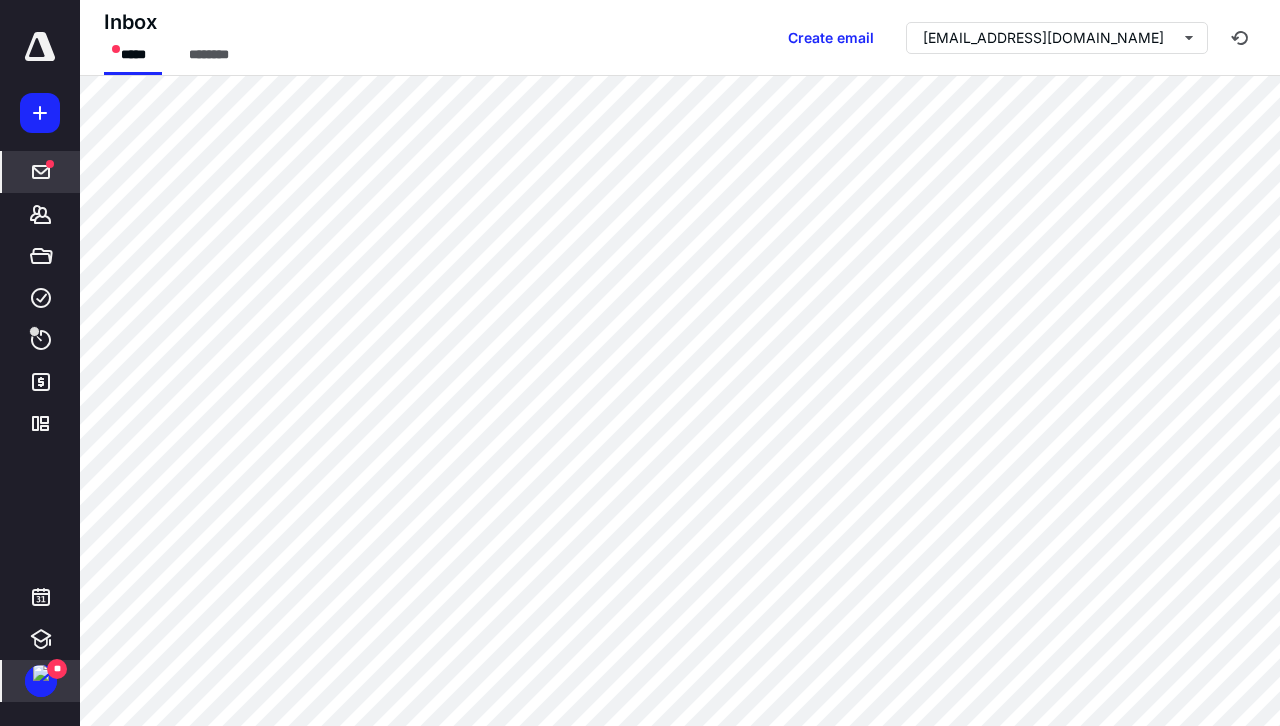 click on "**" at bounding box center [57, 669] 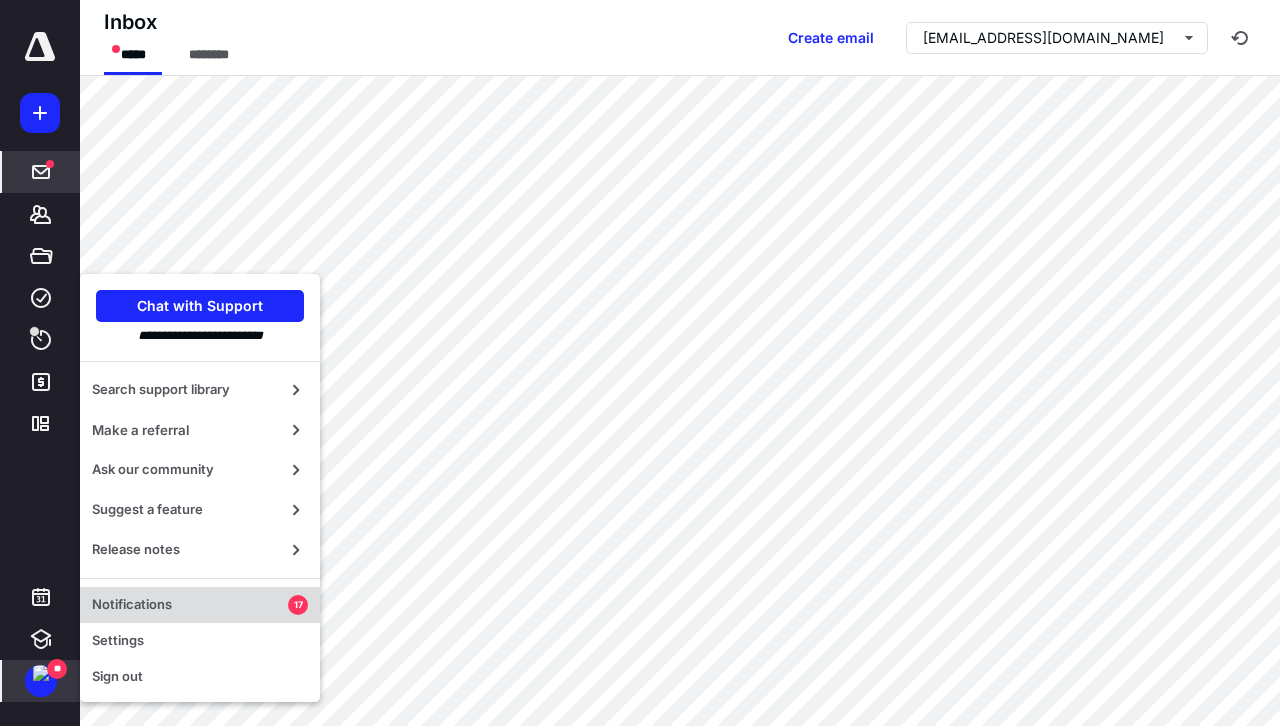 click on "Notifications" at bounding box center (190, 605) 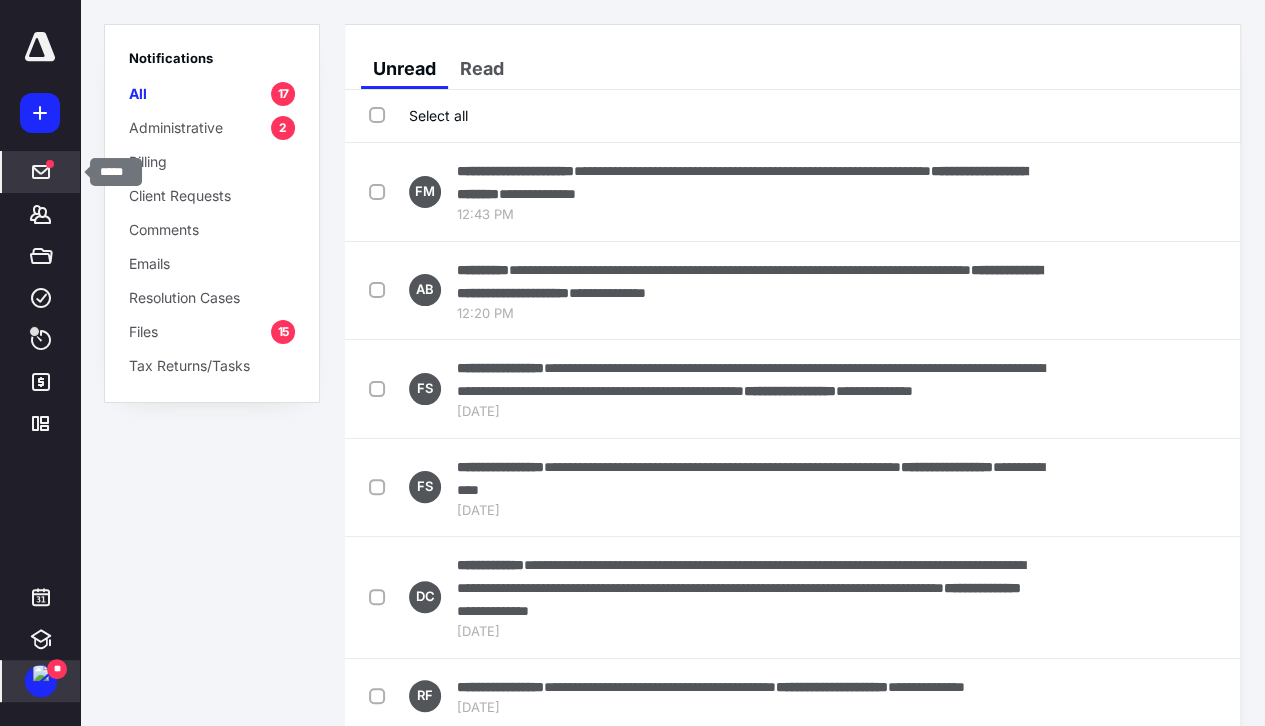 click on "*****" at bounding box center [41, 172] 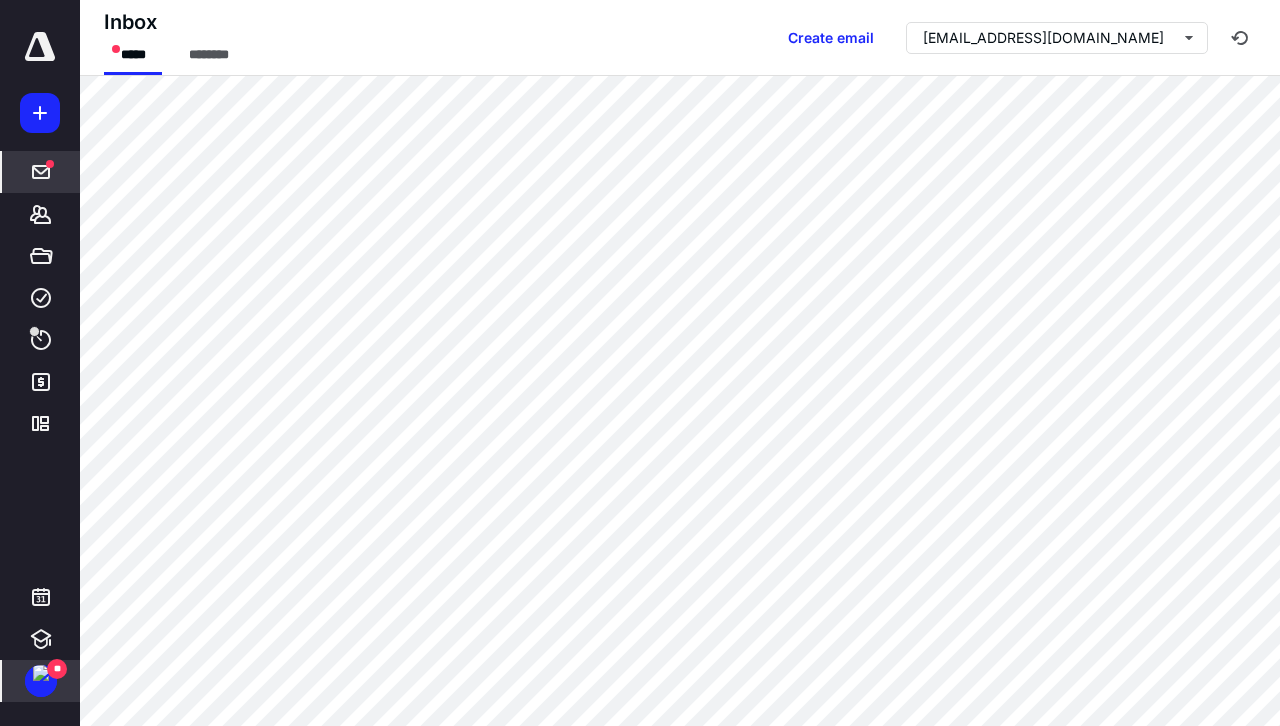 click at bounding box center [40, 47] 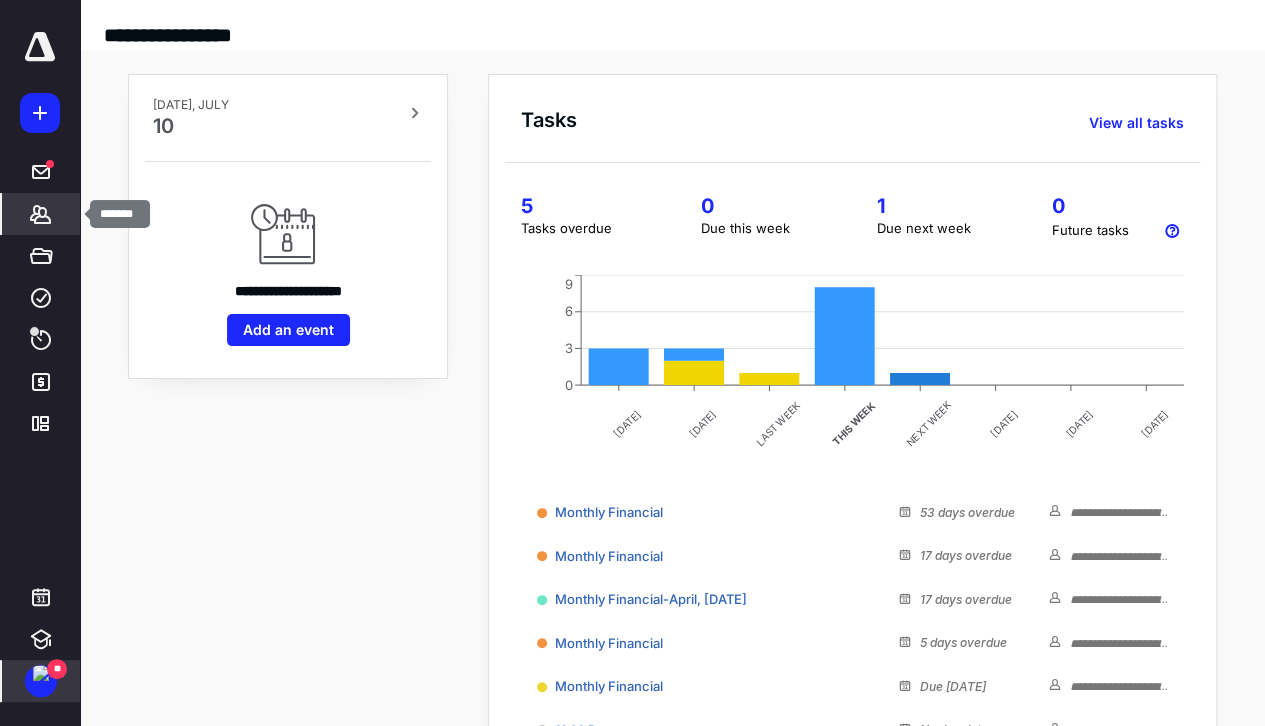 click on "*******" at bounding box center [41, 214] 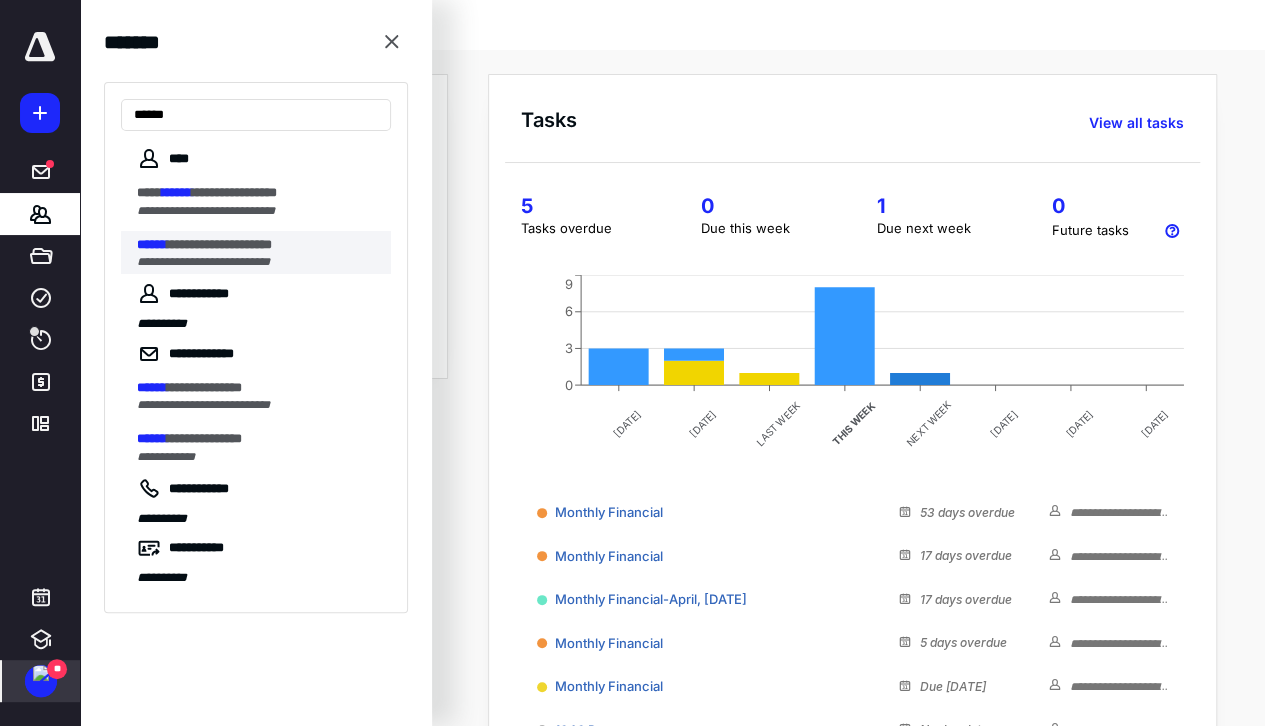 type on "******" 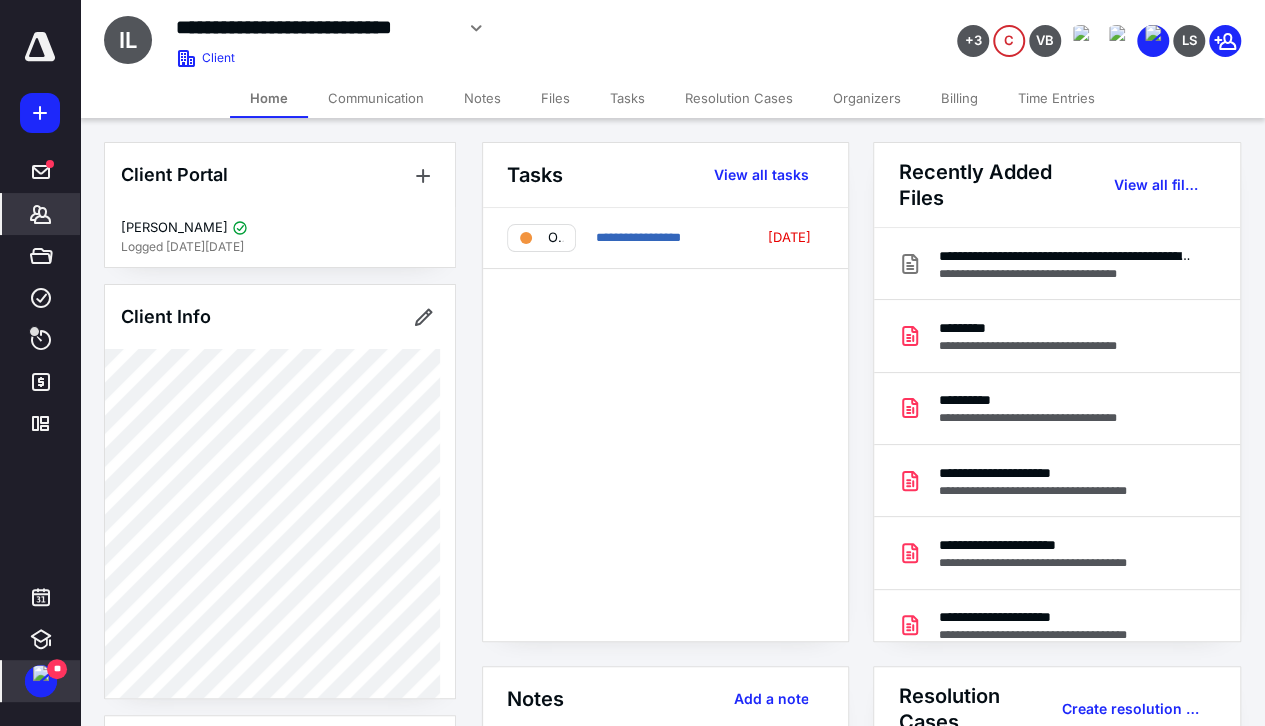 click on "Files" at bounding box center (555, 98) 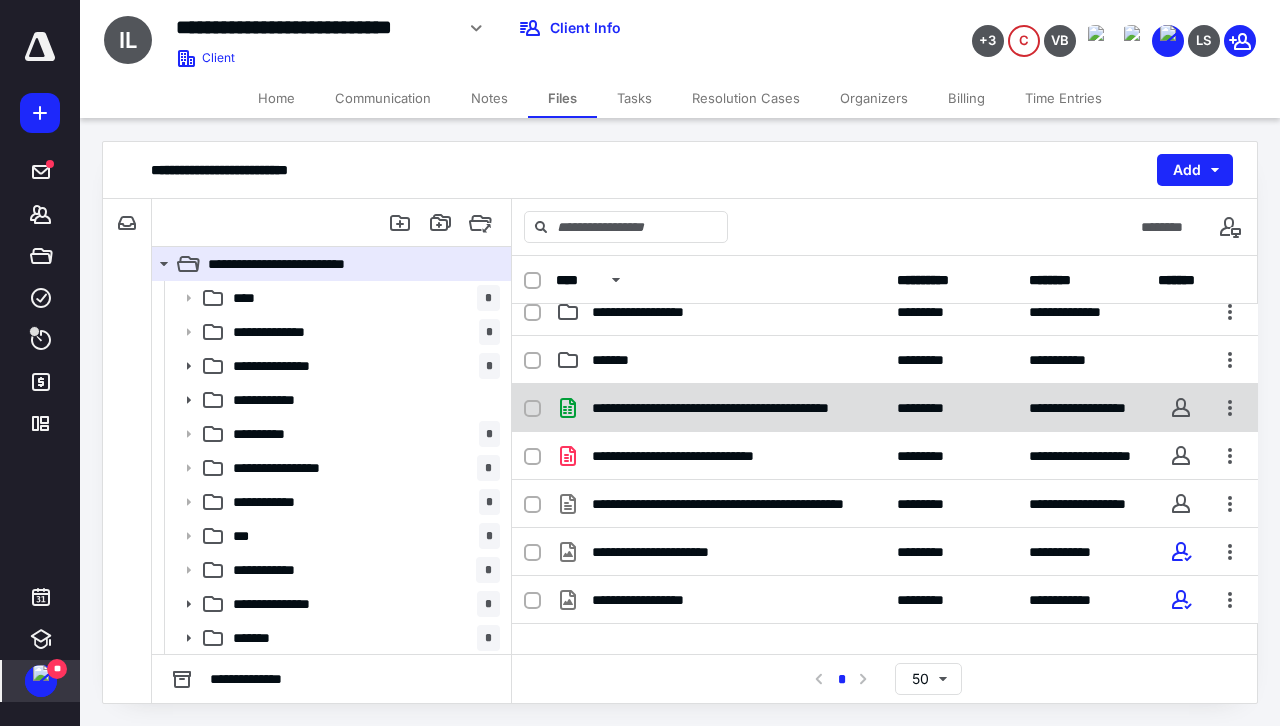 scroll, scrollTop: 663, scrollLeft: 0, axis: vertical 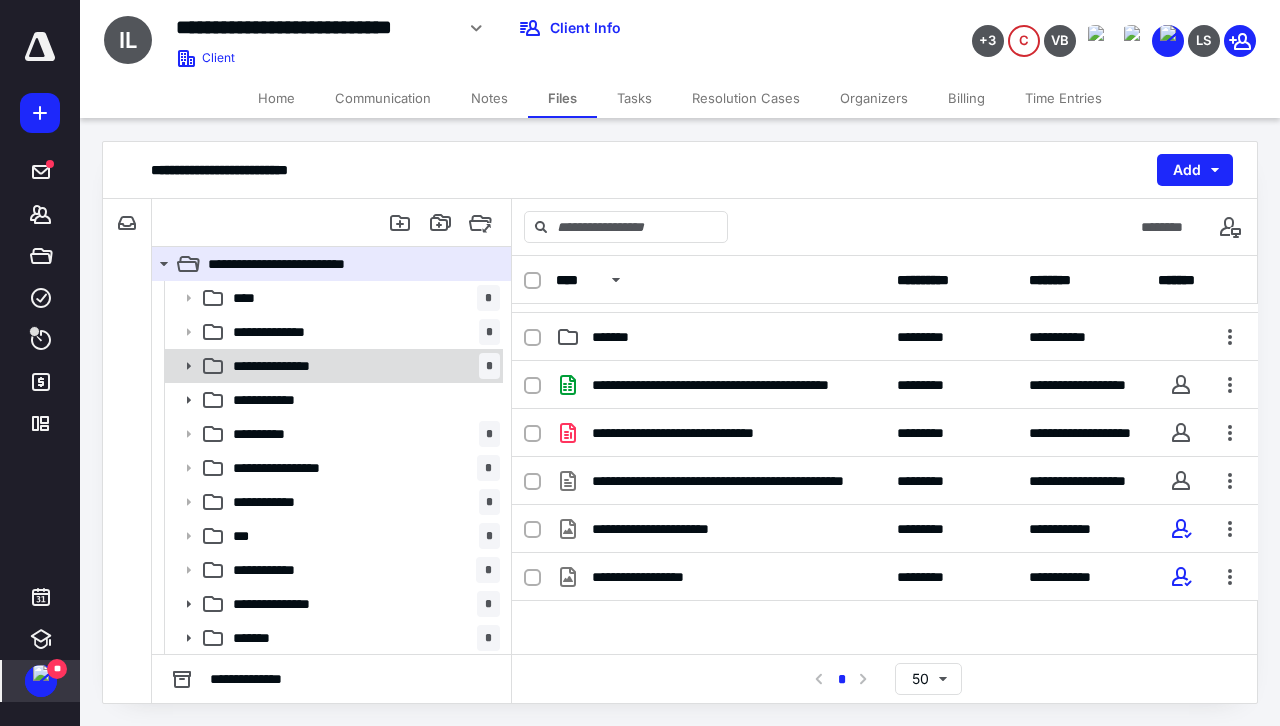 click on "**********" at bounding box center [362, 366] 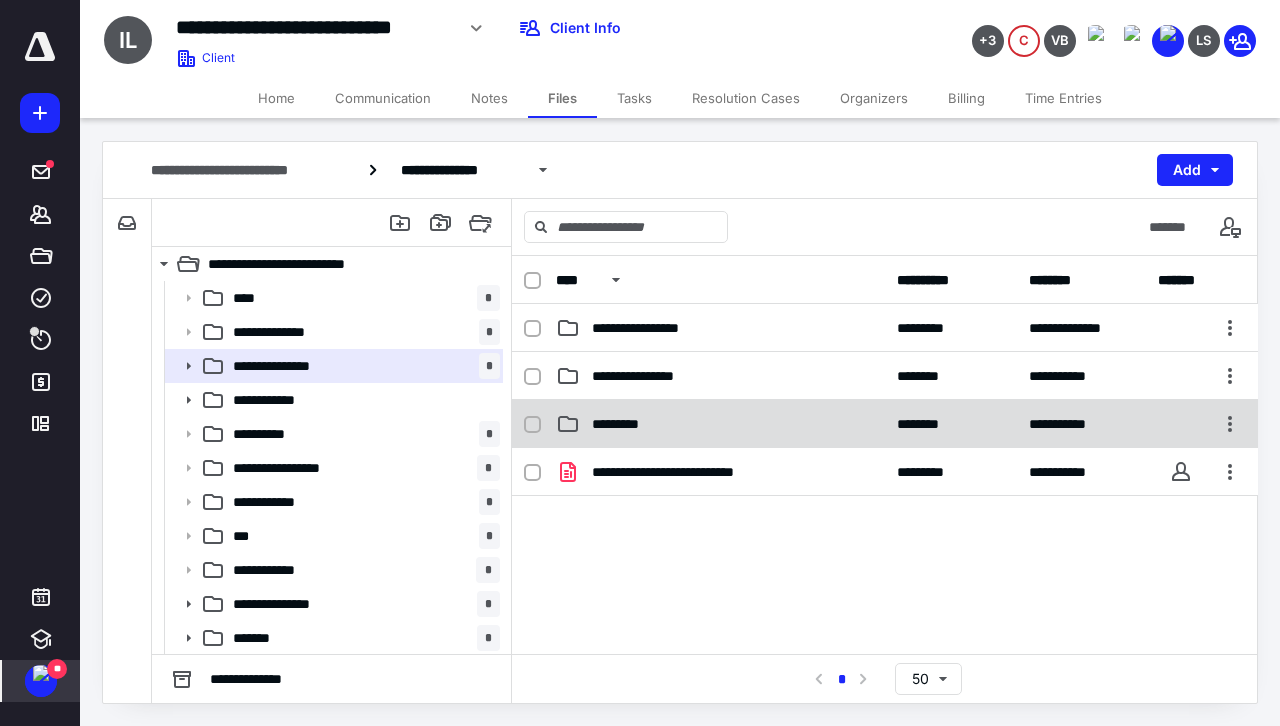 click on "**********" at bounding box center (885, 424) 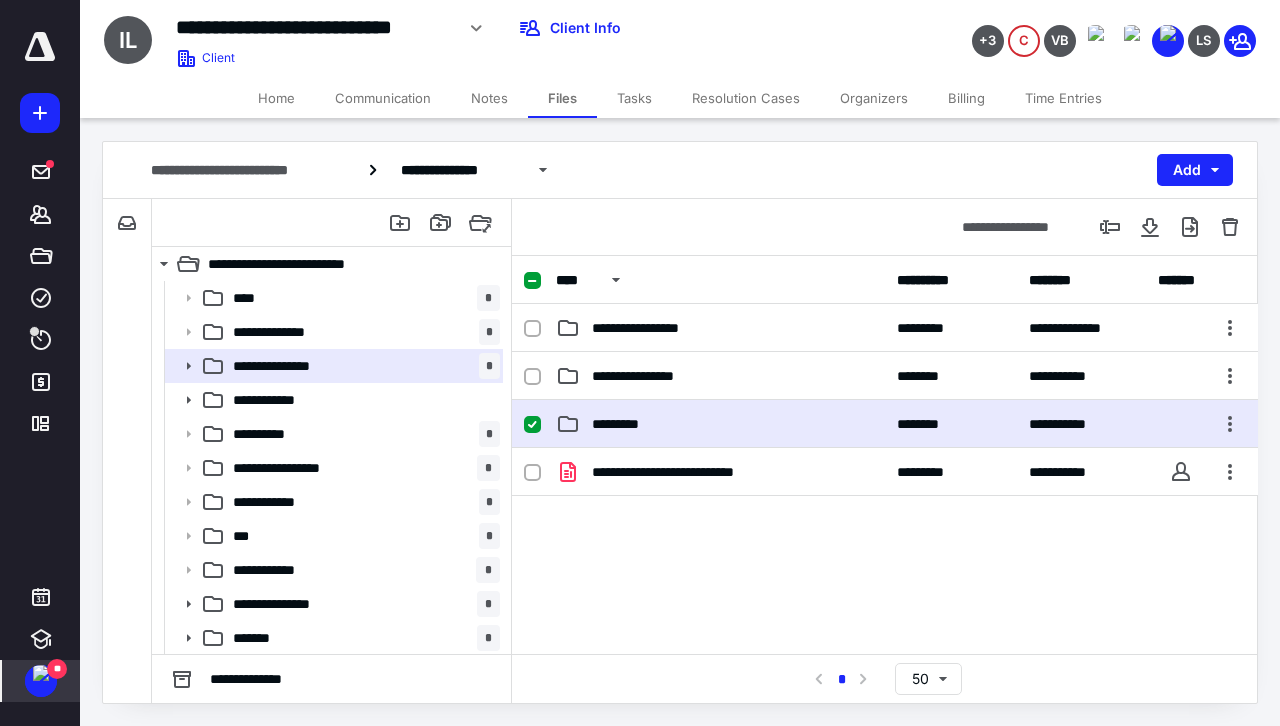 click on "**********" at bounding box center (885, 424) 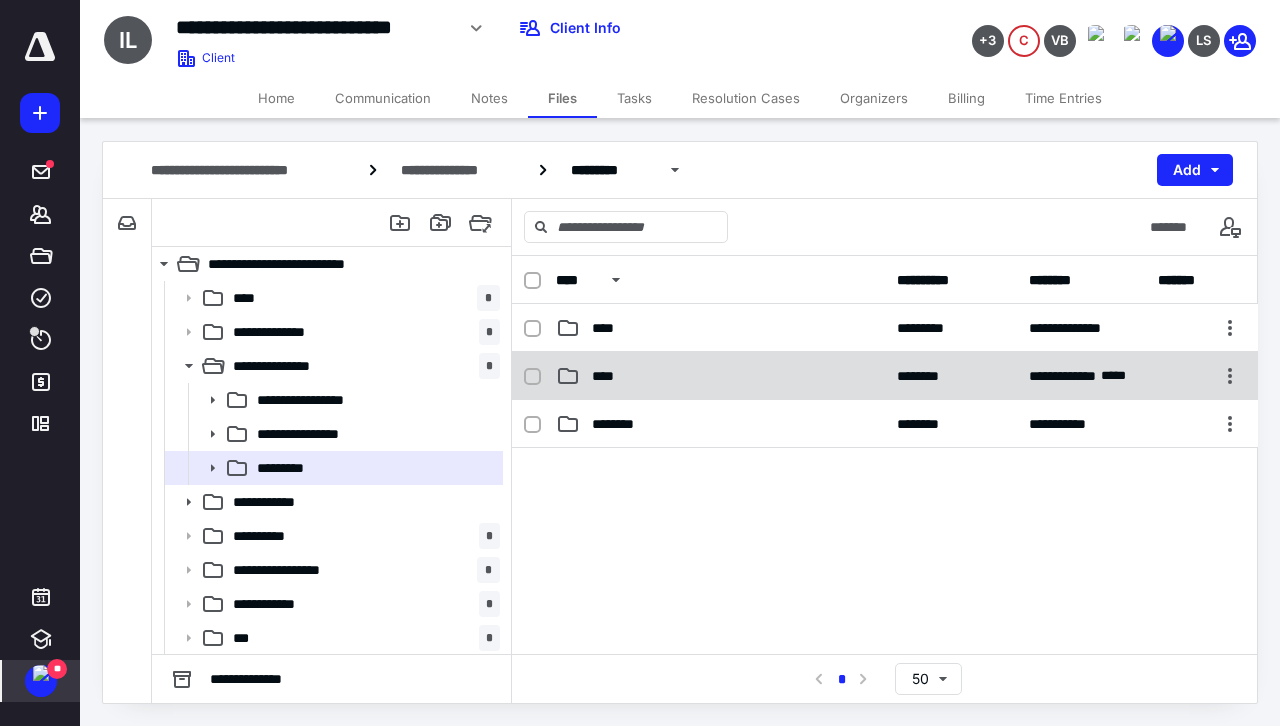 click on "****" at bounding box center [720, 376] 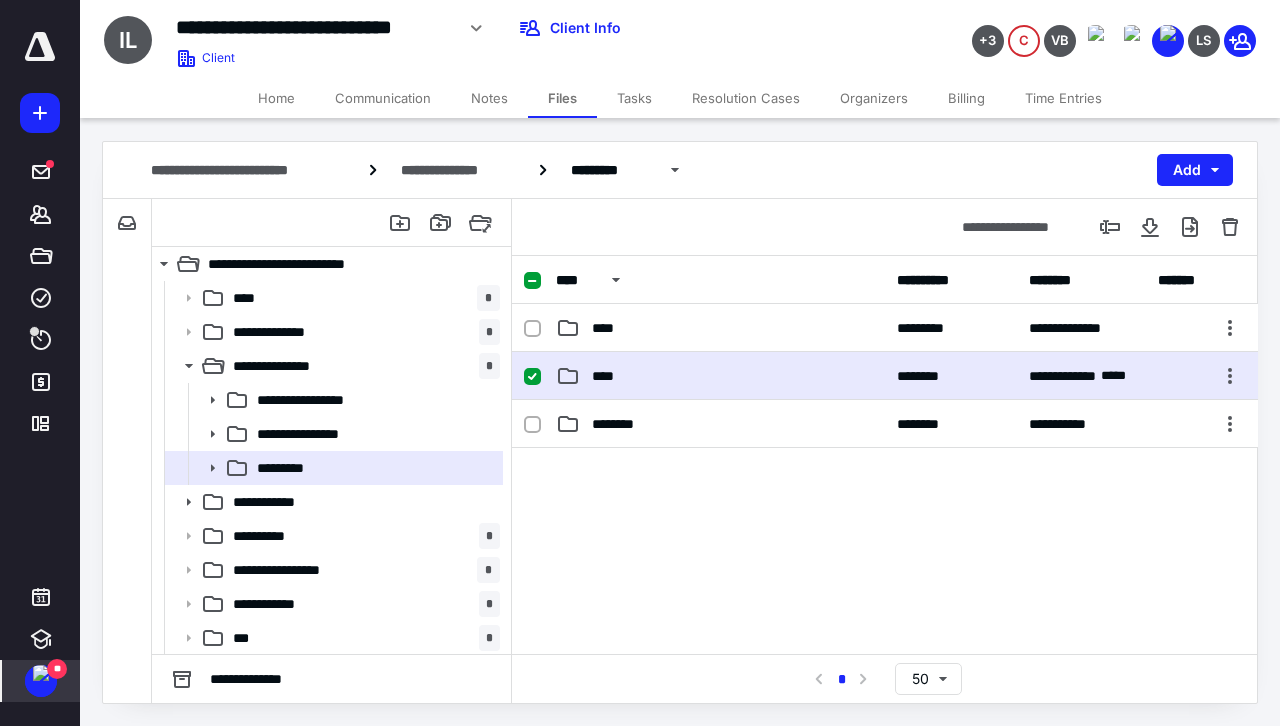 click on "****" at bounding box center [720, 376] 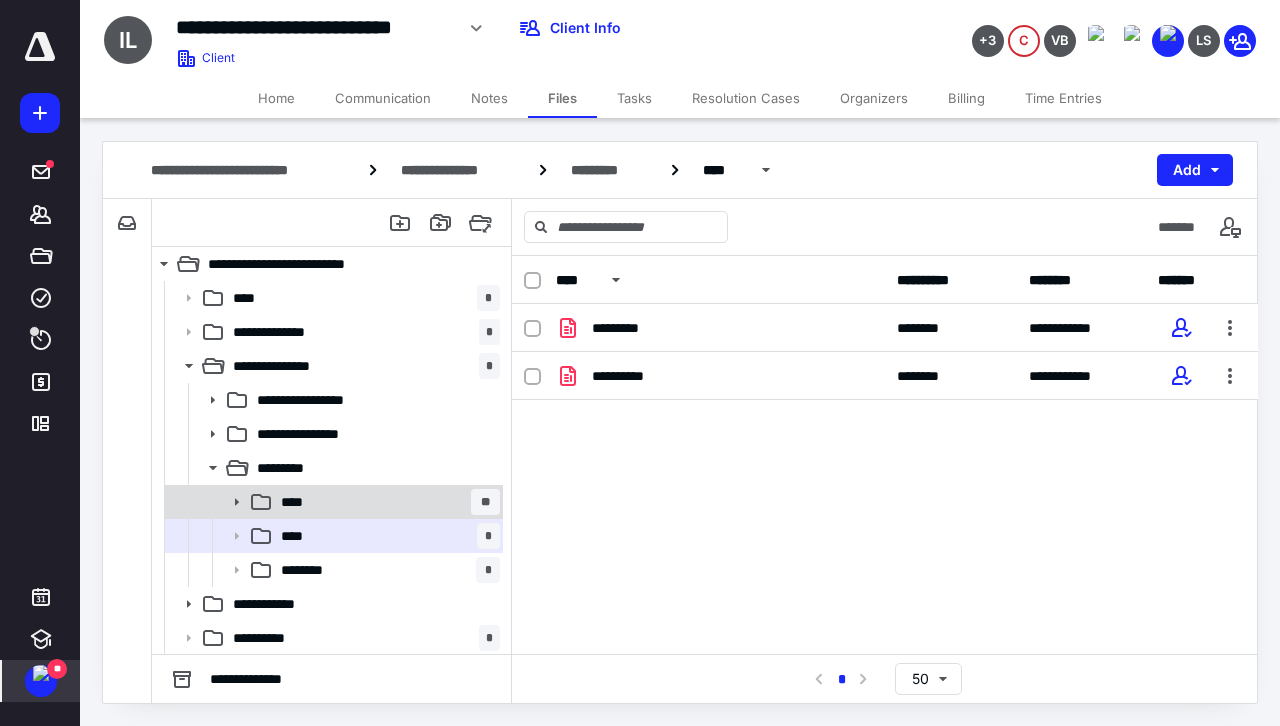 click on "**** **" at bounding box center [386, 502] 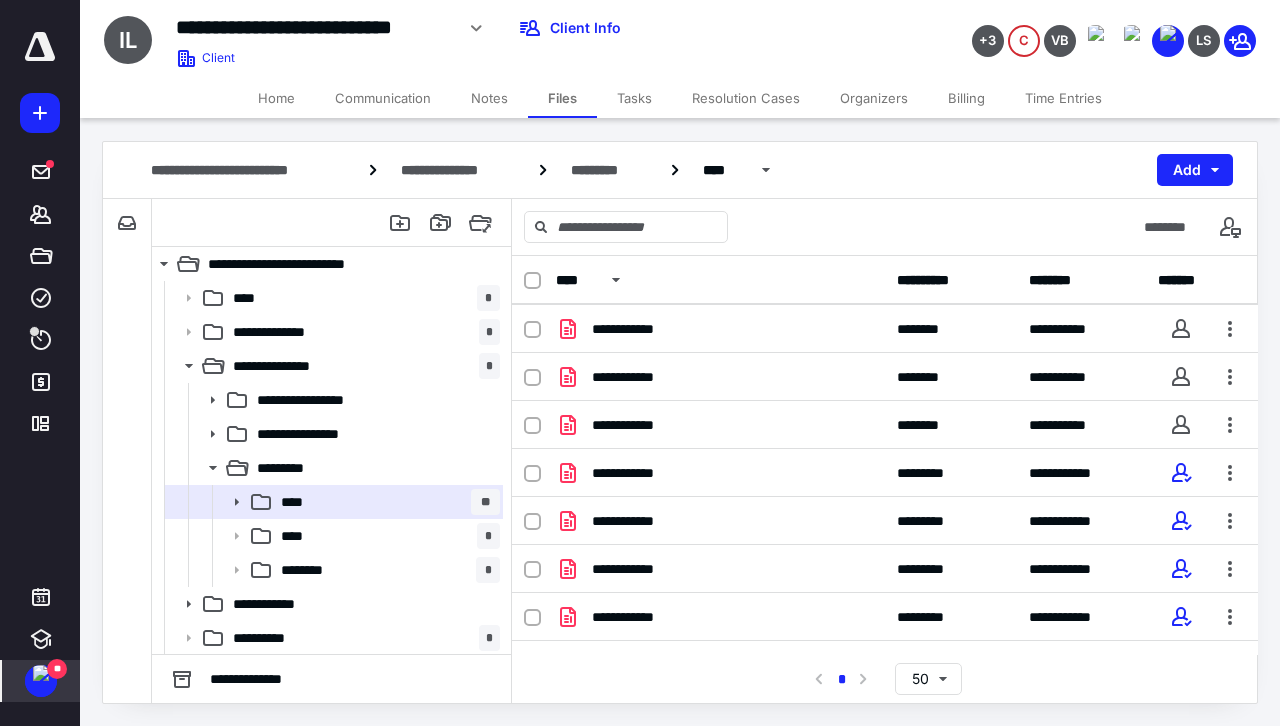 scroll, scrollTop: 68, scrollLeft: 0, axis: vertical 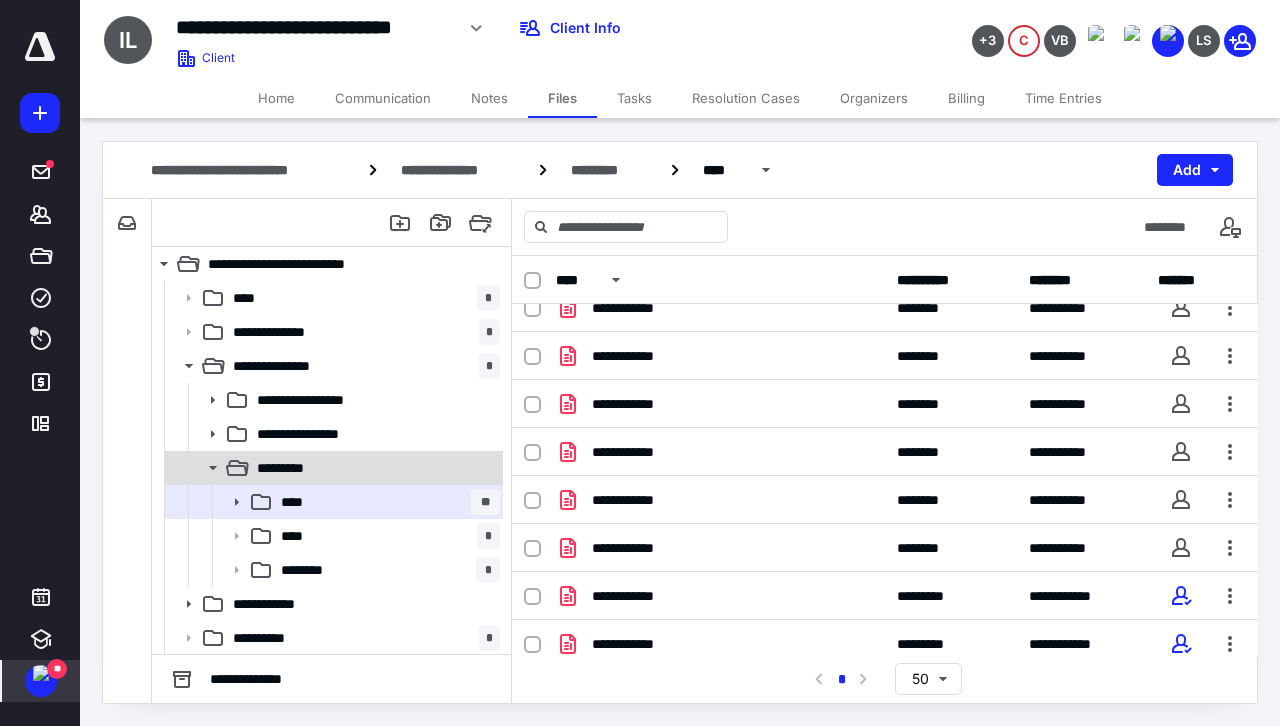 click on "*********" at bounding box center (294, 468) 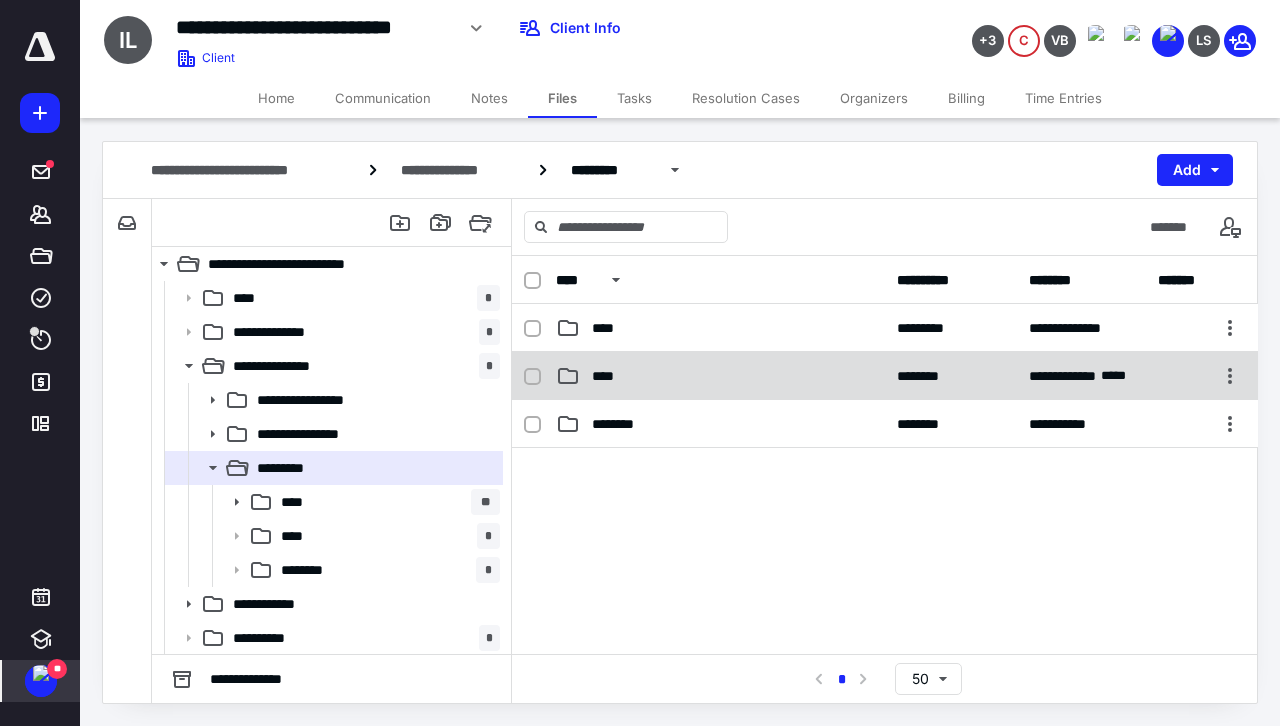 click on "****" at bounding box center [720, 376] 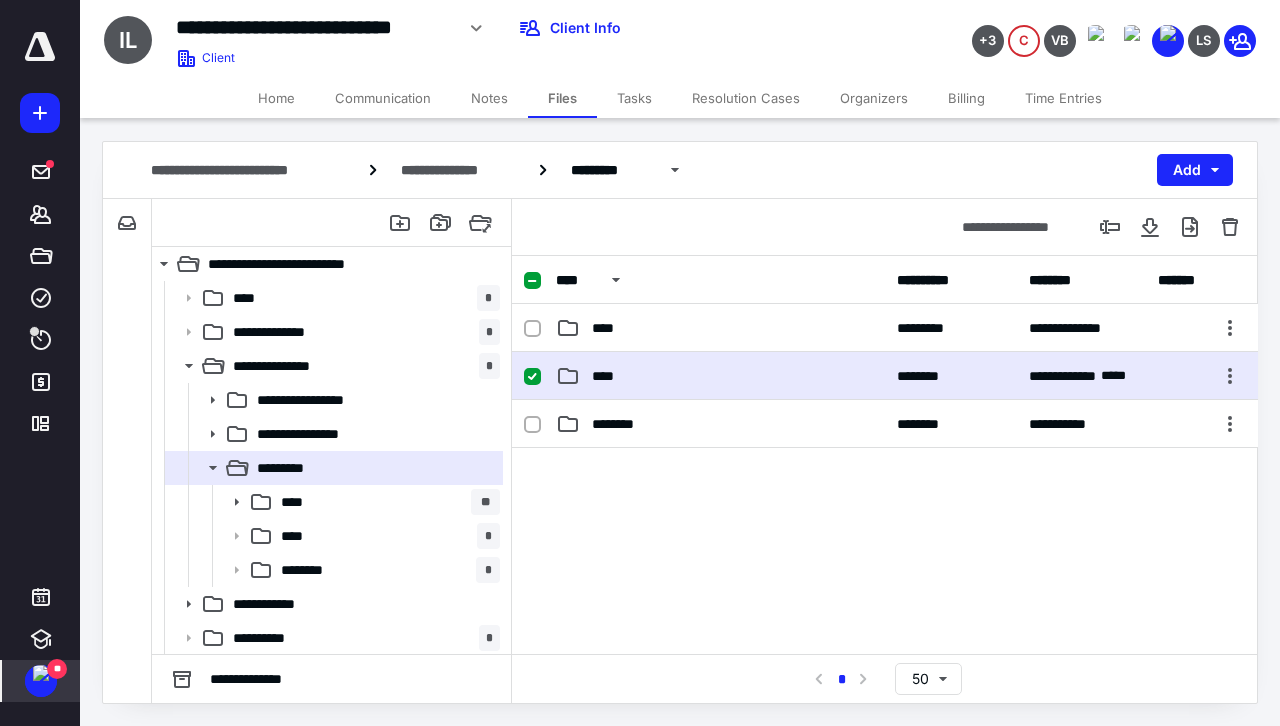 click on "****" at bounding box center [720, 376] 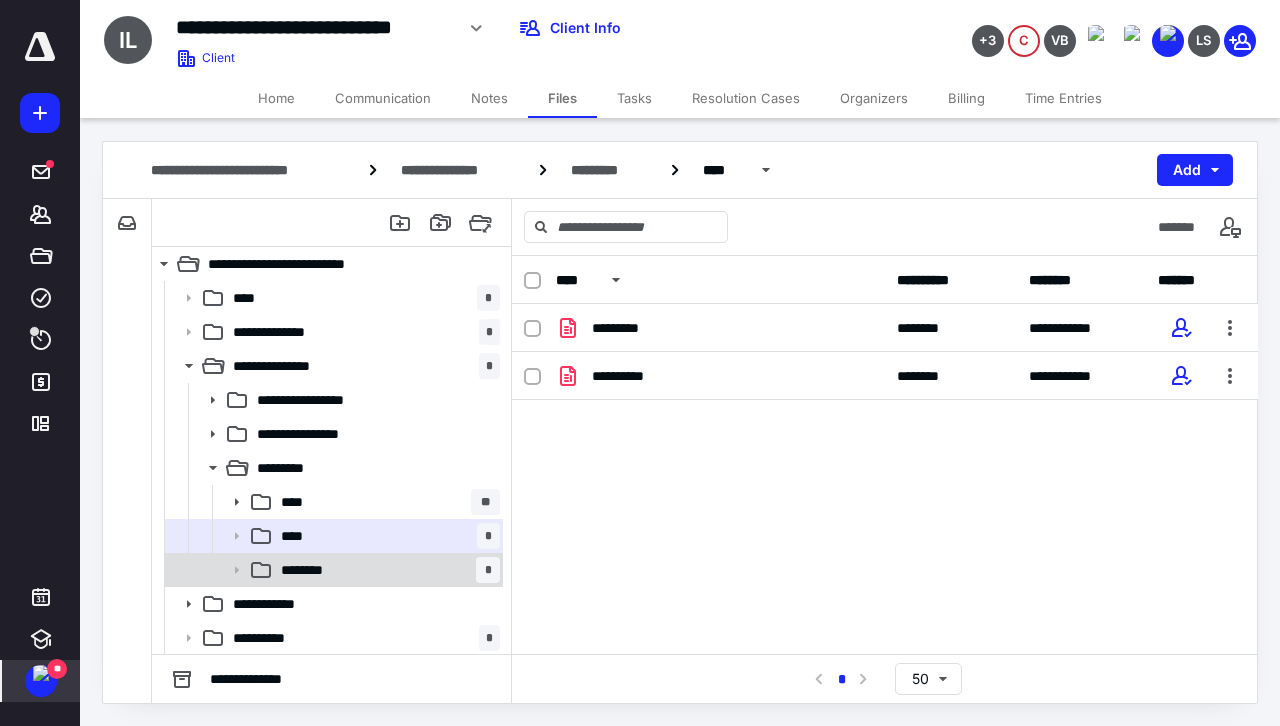 click on "********" at bounding box center (308, 570) 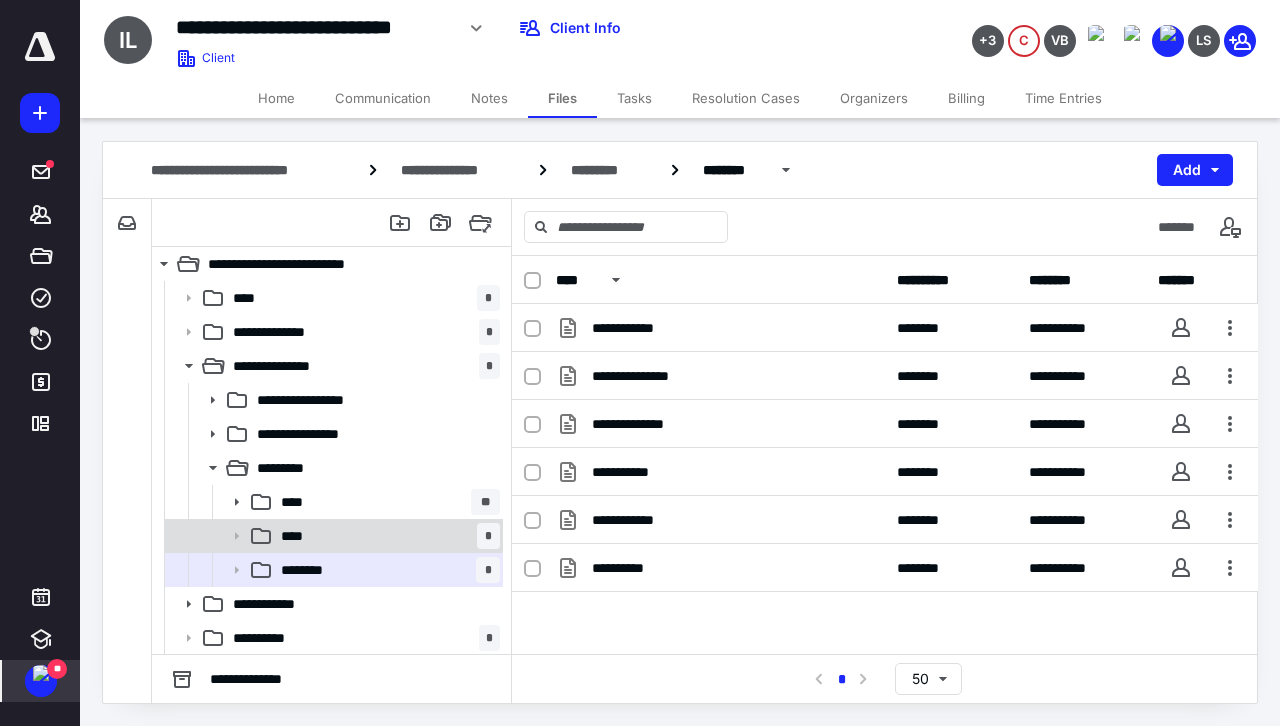 click on "**** *" at bounding box center (386, 536) 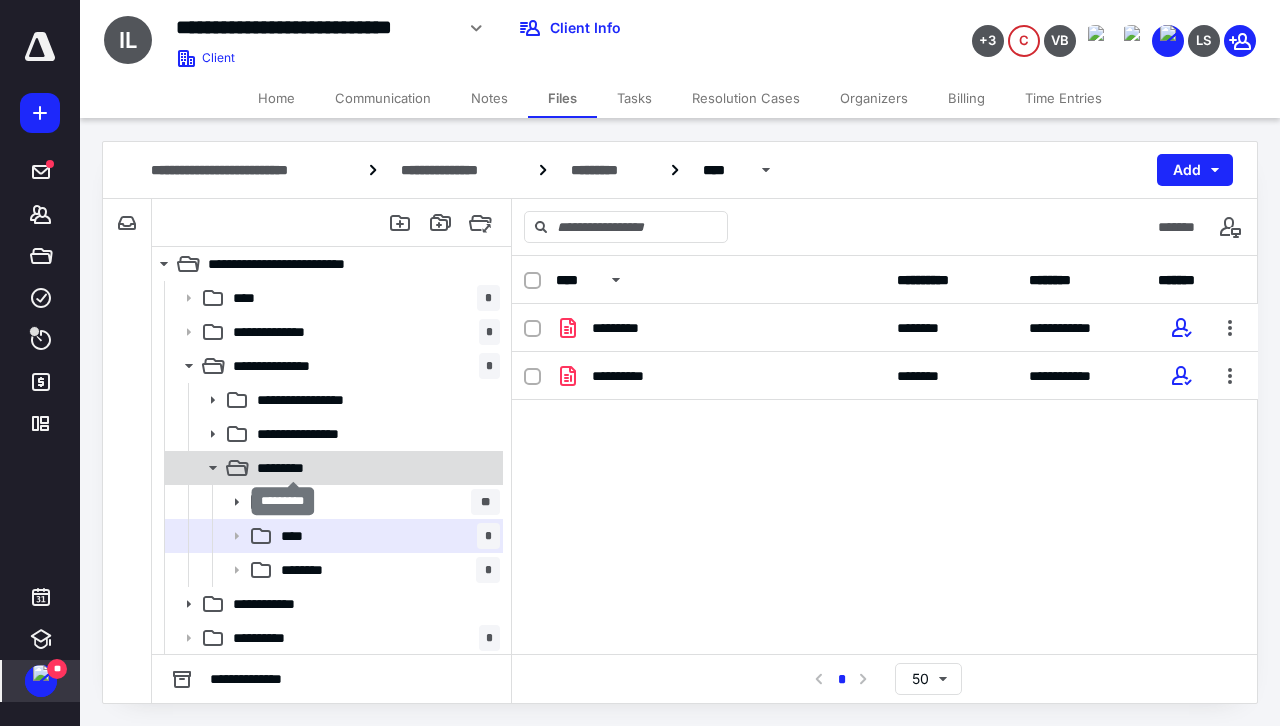 click on "*********" at bounding box center [294, 468] 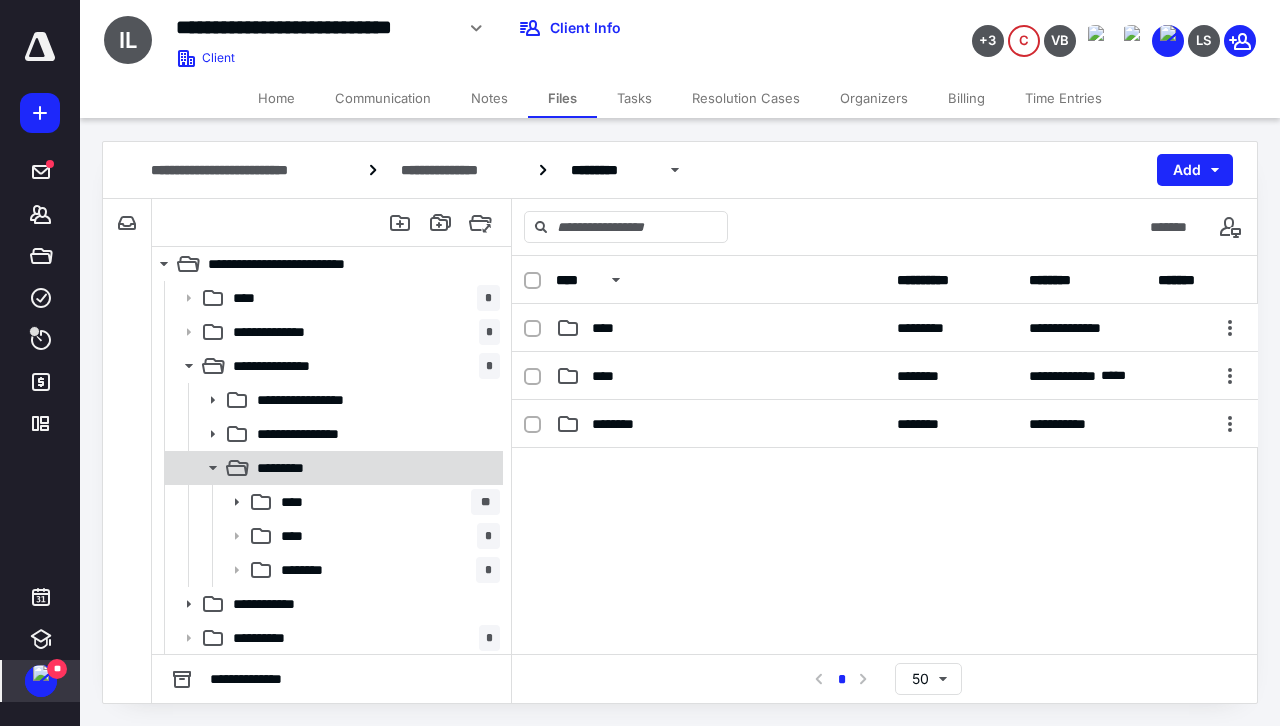 click on "*********" at bounding box center (332, 468) 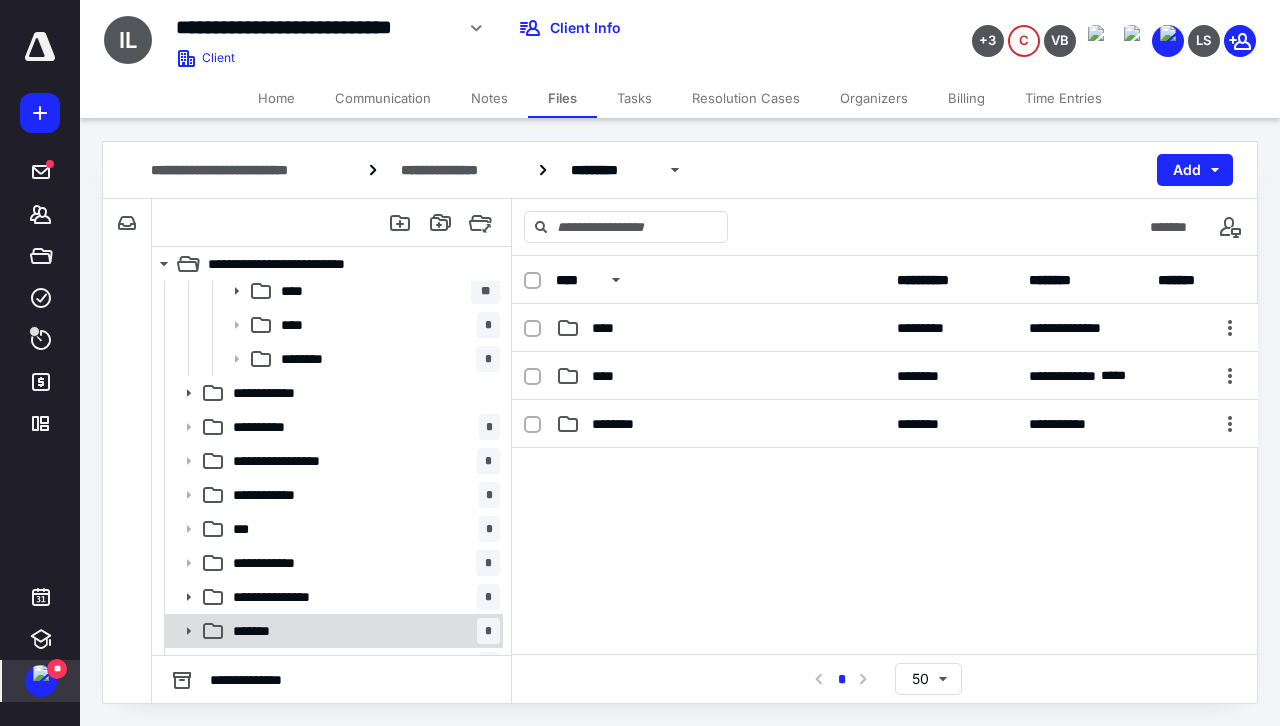 scroll, scrollTop: 339, scrollLeft: 0, axis: vertical 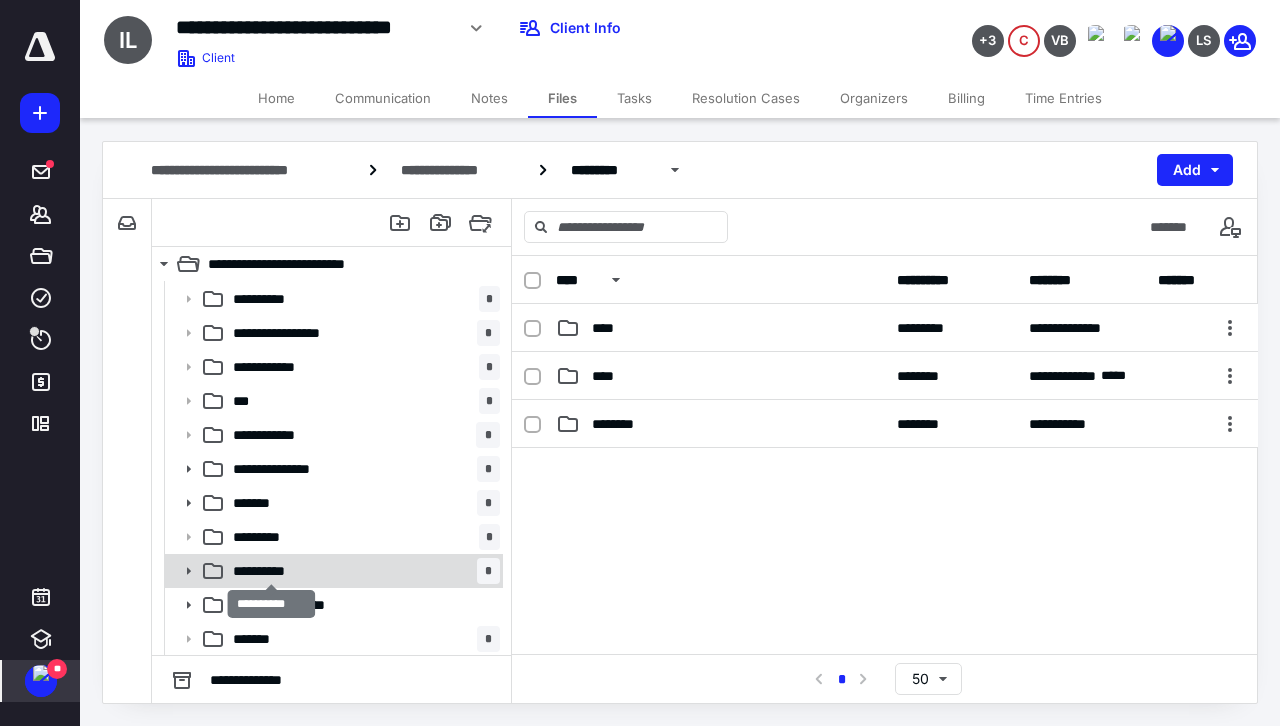 click on "**********" at bounding box center [272, 571] 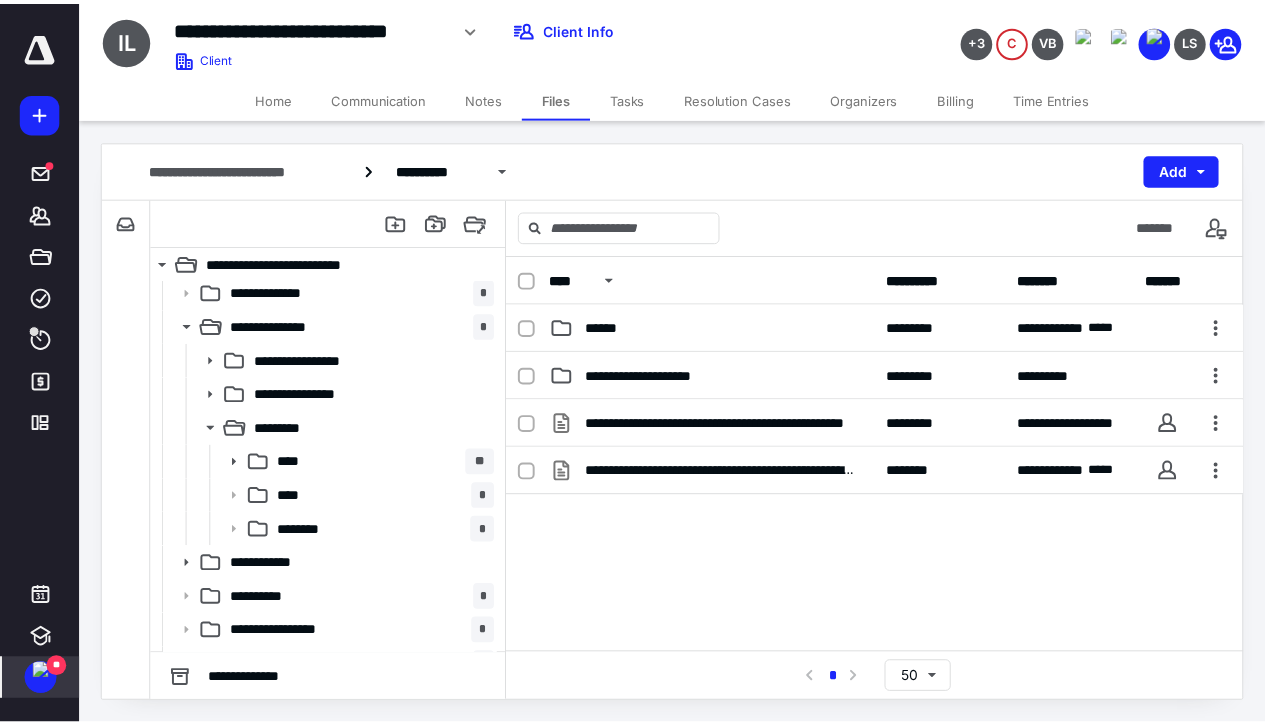 scroll, scrollTop: 0, scrollLeft: 0, axis: both 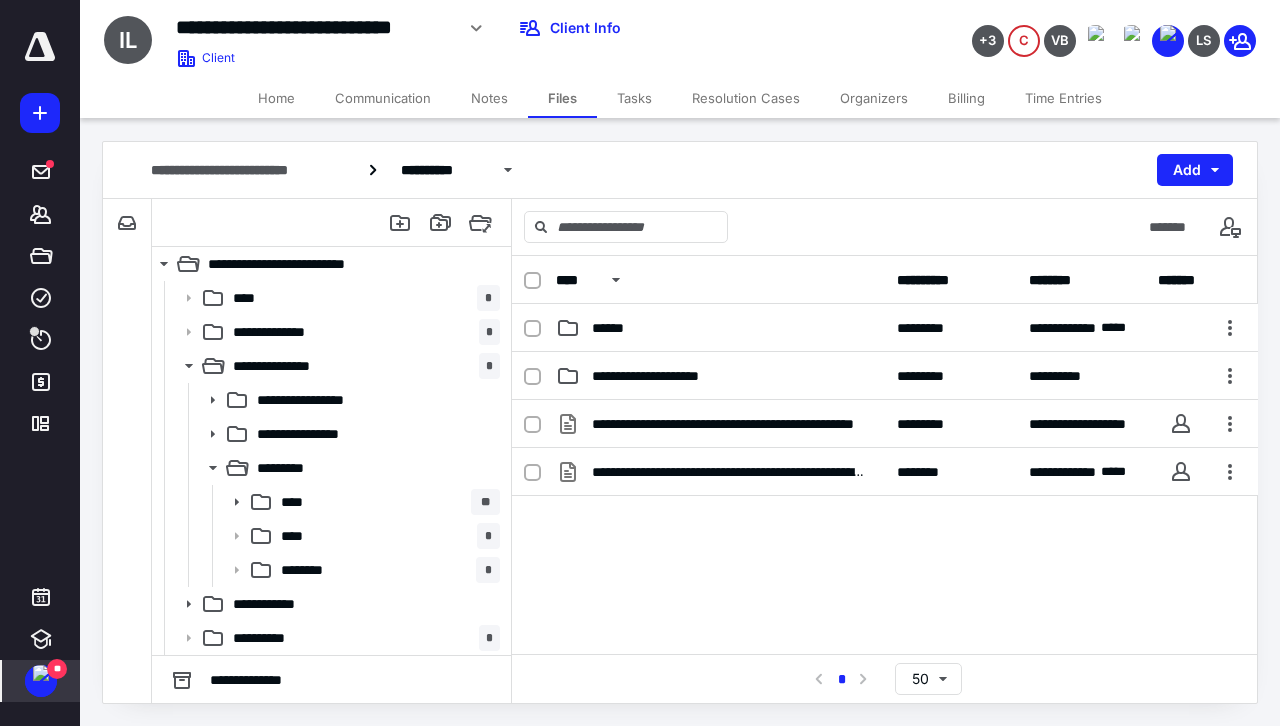 click on "Notes" at bounding box center (489, 98) 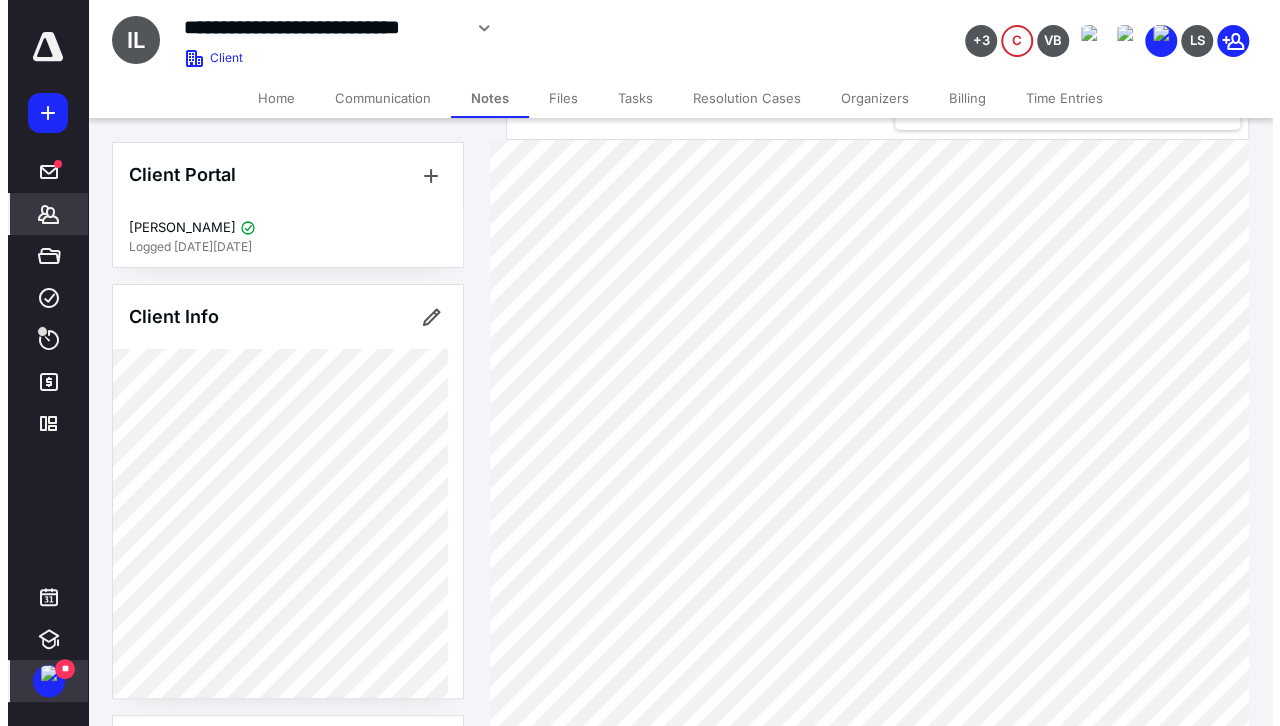 scroll, scrollTop: 0, scrollLeft: 0, axis: both 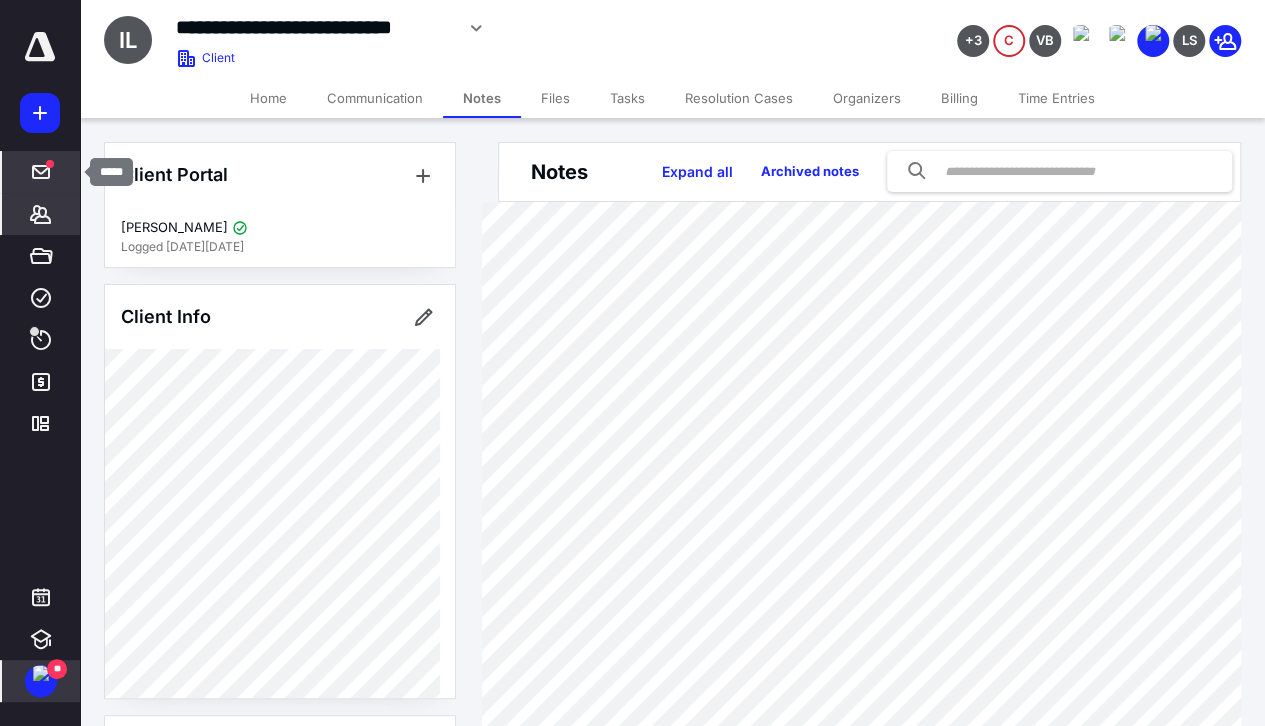 click 